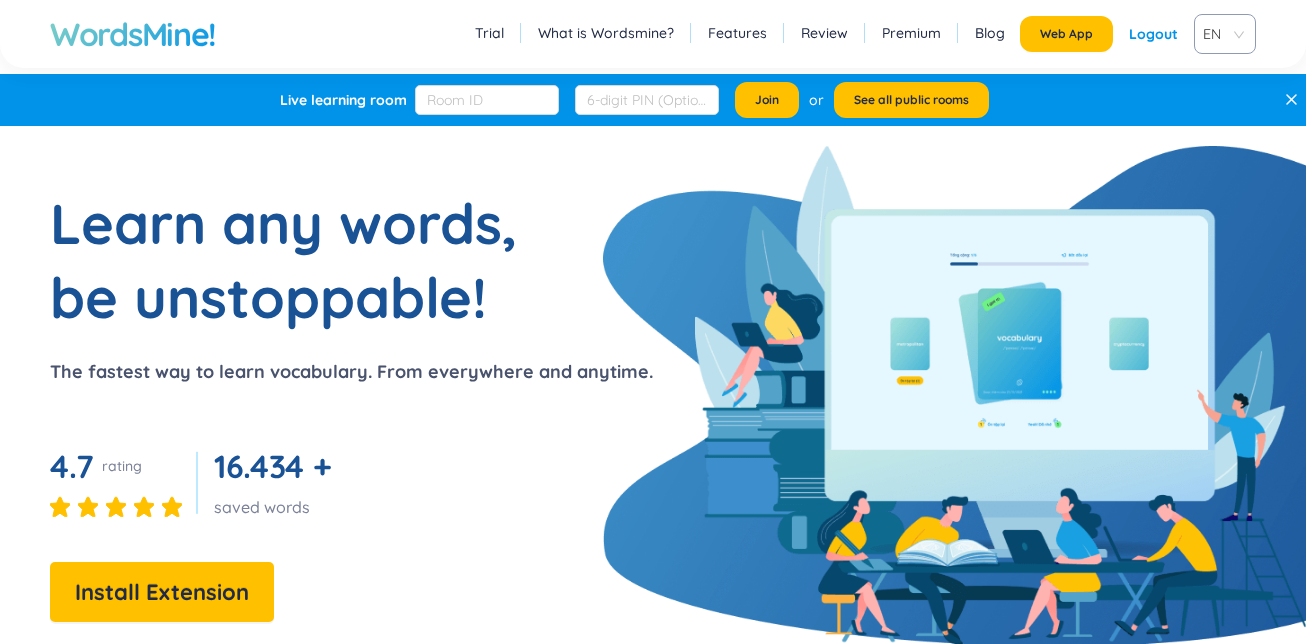 scroll, scrollTop: 0, scrollLeft: 0, axis: both 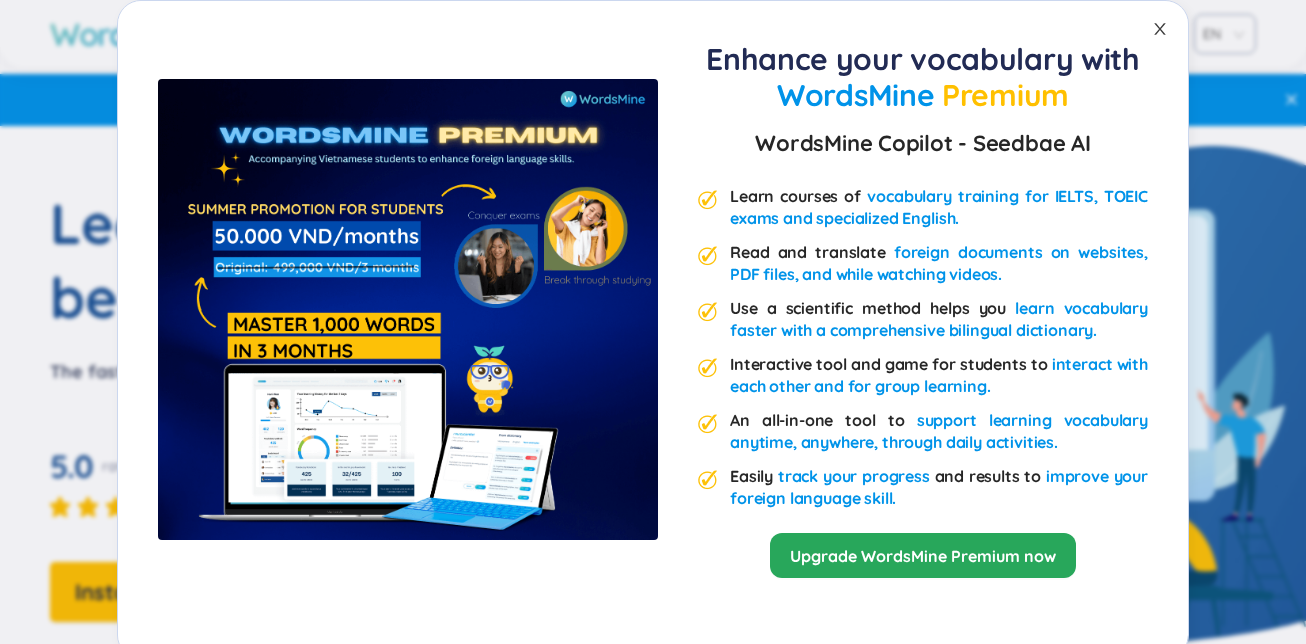 click at bounding box center [1160, 29] 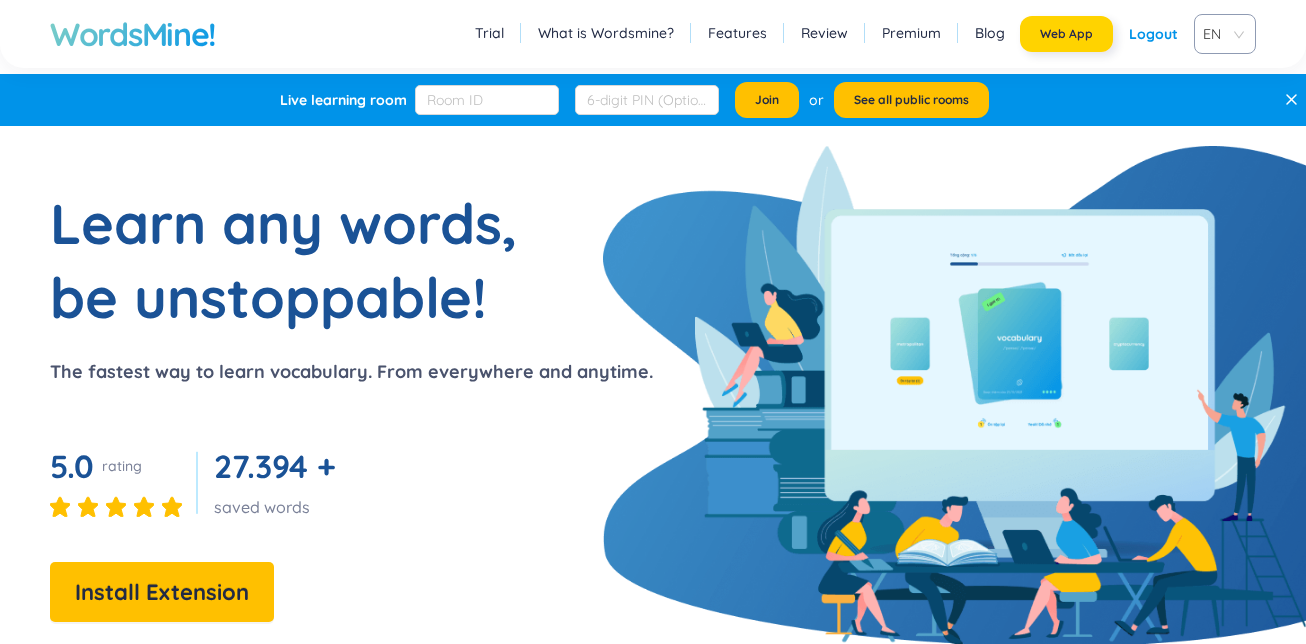 click on "Web App" at bounding box center (1066, 34) 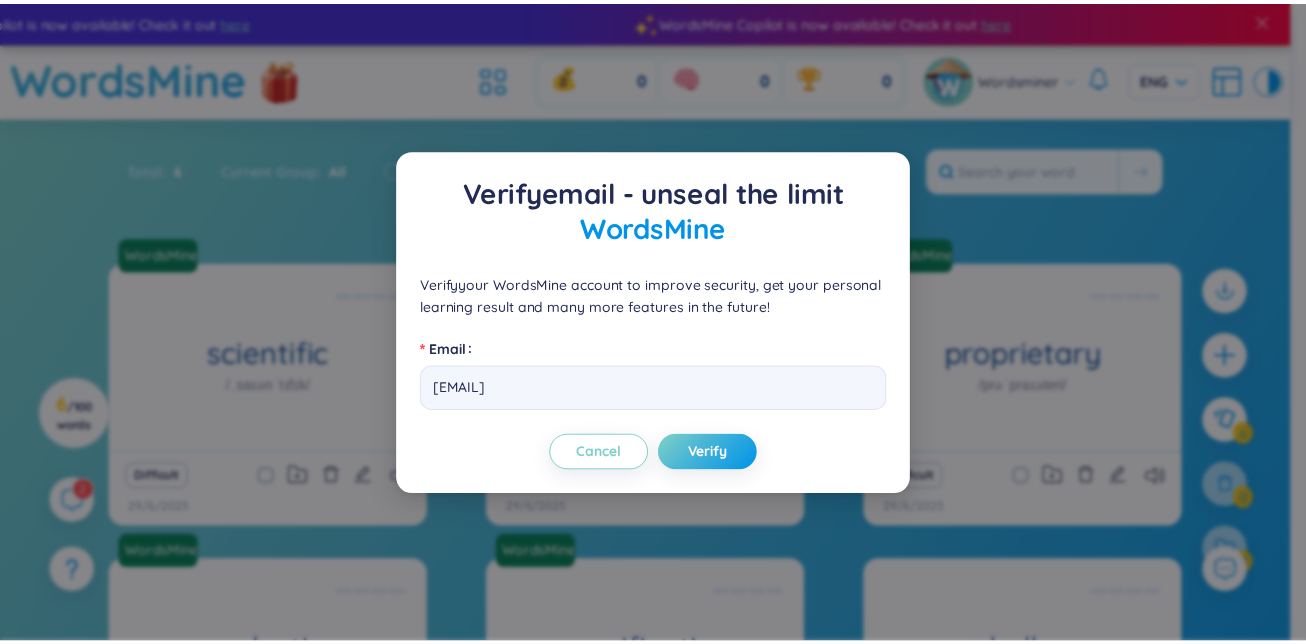 scroll, scrollTop: 0, scrollLeft: 0, axis: both 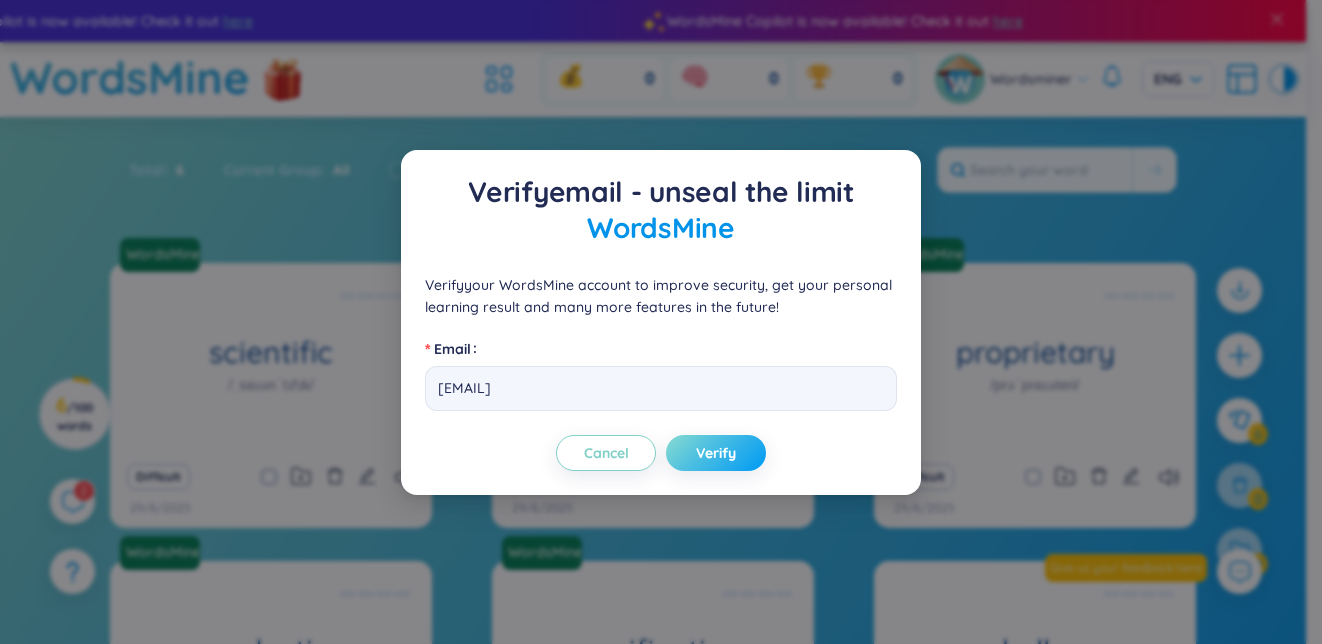 click on "Verify" at bounding box center [716, 453] 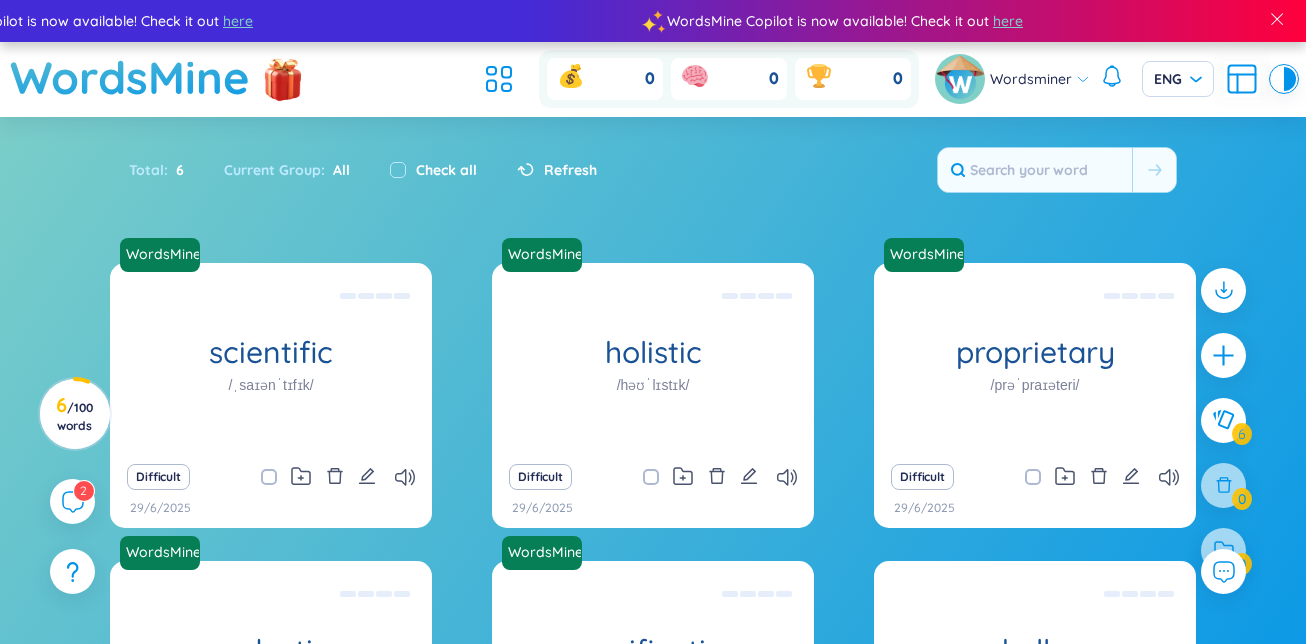click on "Check all" at bounding box center (433, 170) 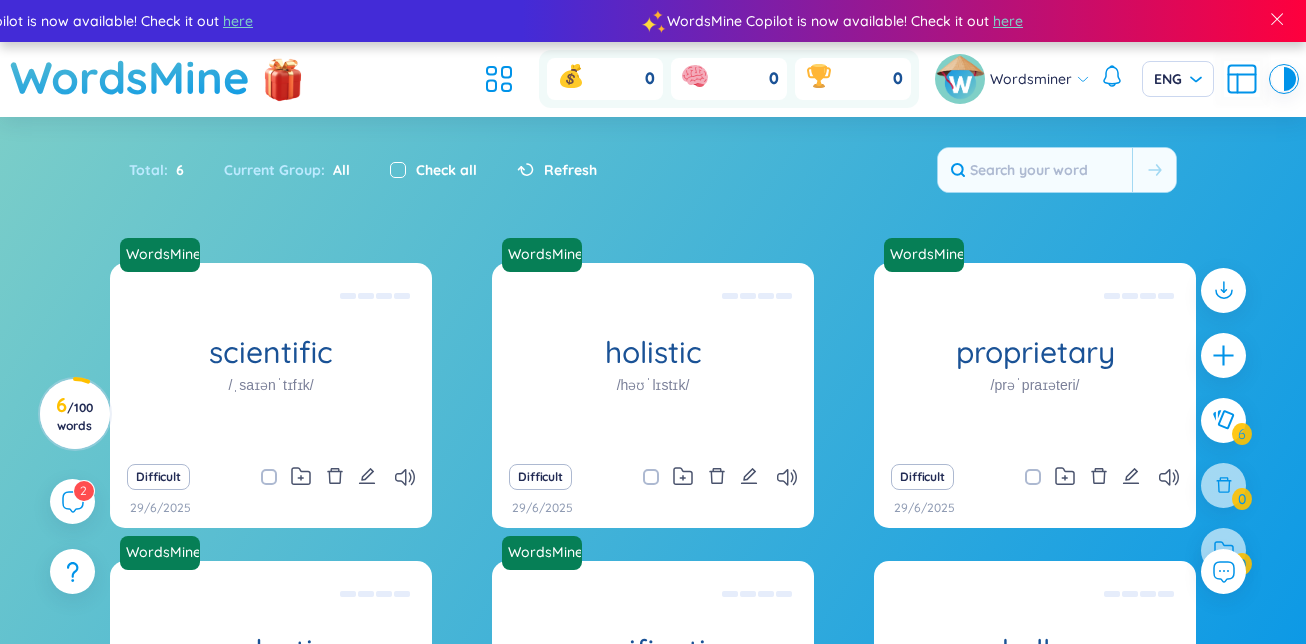 click at bounding box center (398, 170) 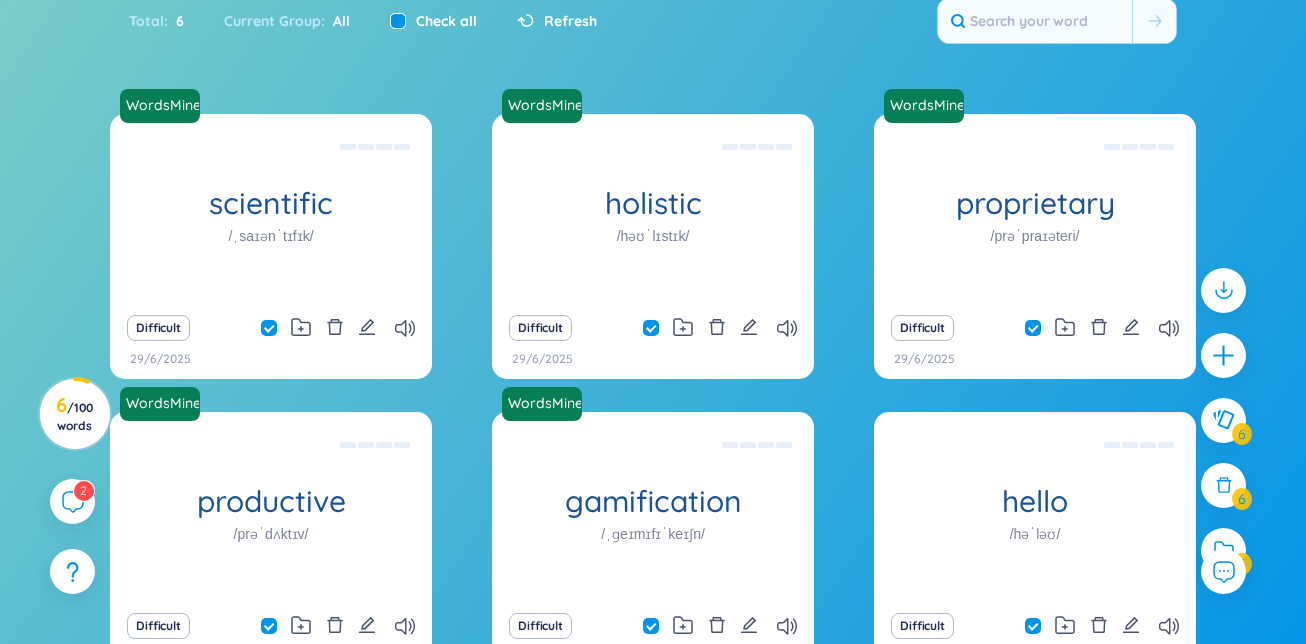 scroll, scrollTop: 180, scrollLeft: 0, axis: vertical 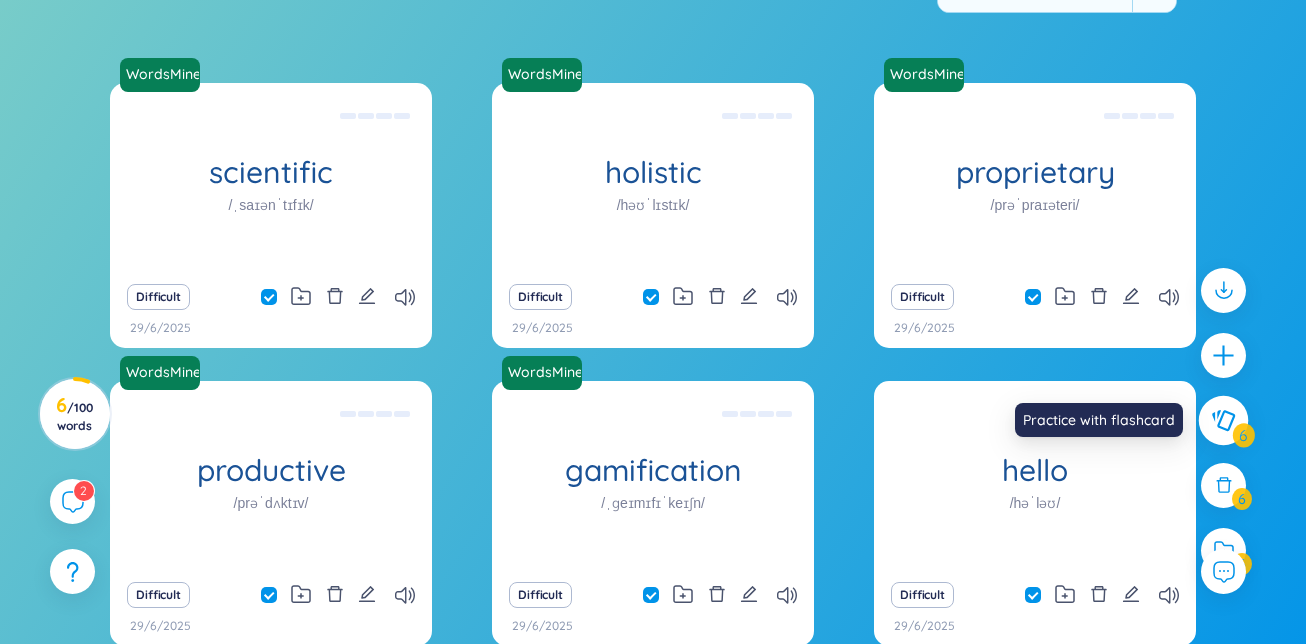 click at bounding box center [1223, 419] 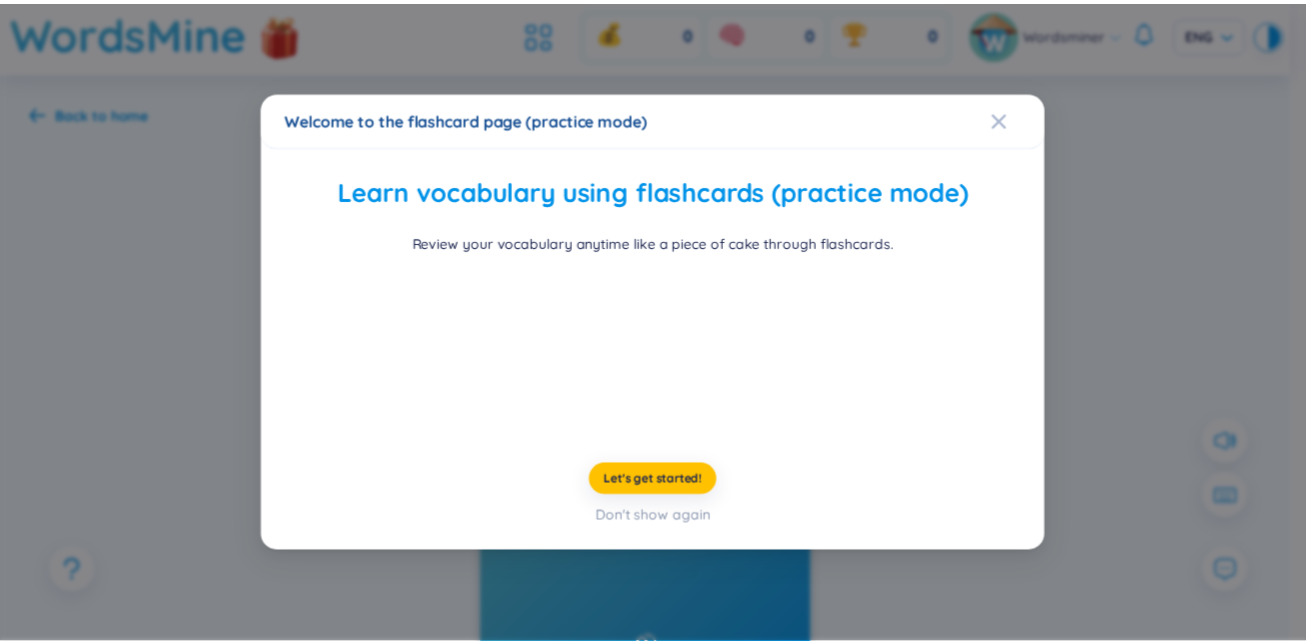 scroll, scrollTop: 2, scrollLeft: 0, axis: vertical 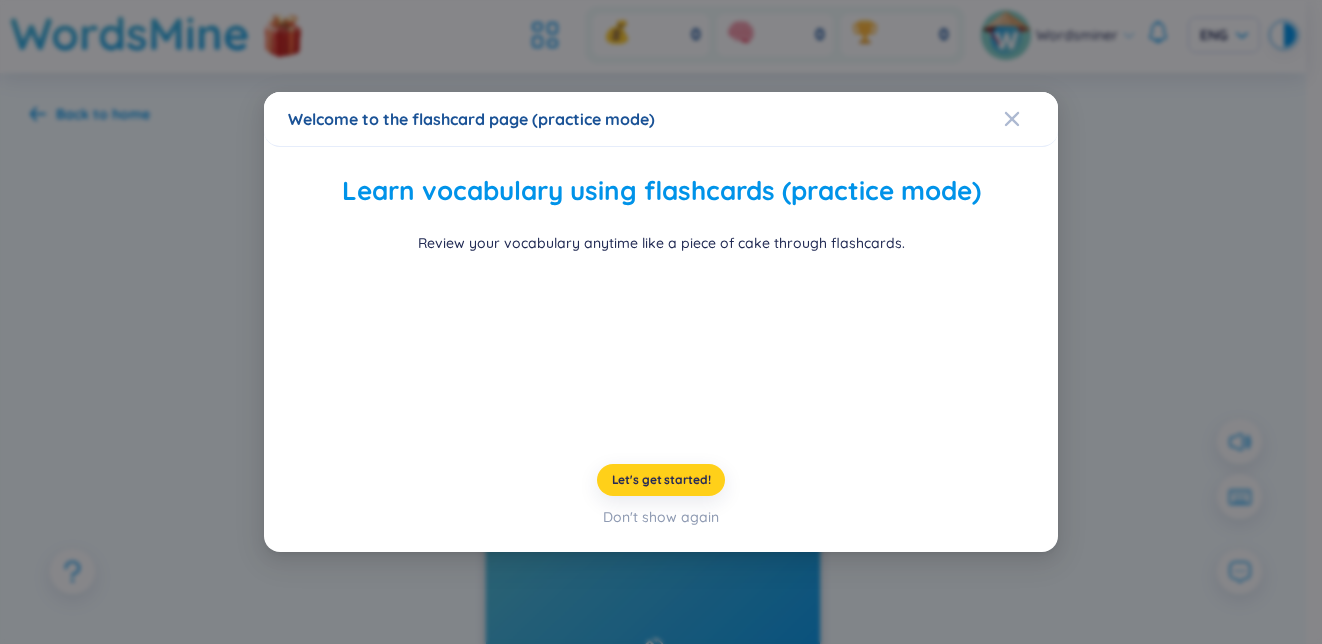 click on "Let's get started!" at bounding box center (661, 480) 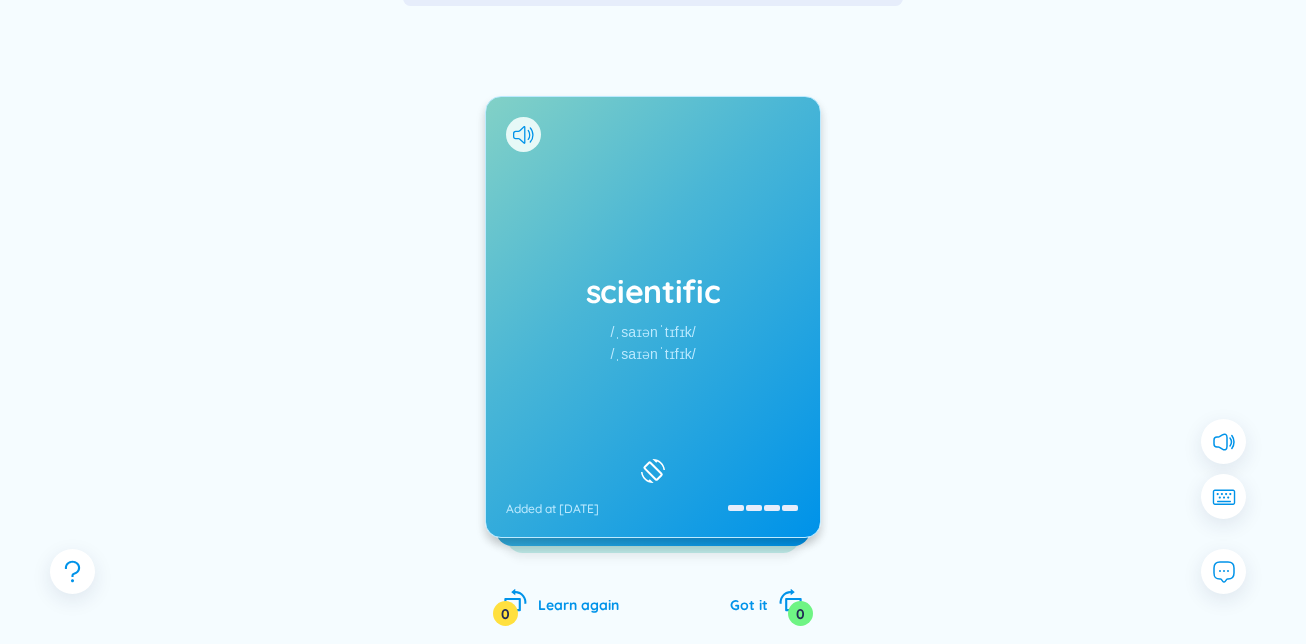 scroll, scrollTop: 182, scrollLeft: 0, axis: vertical 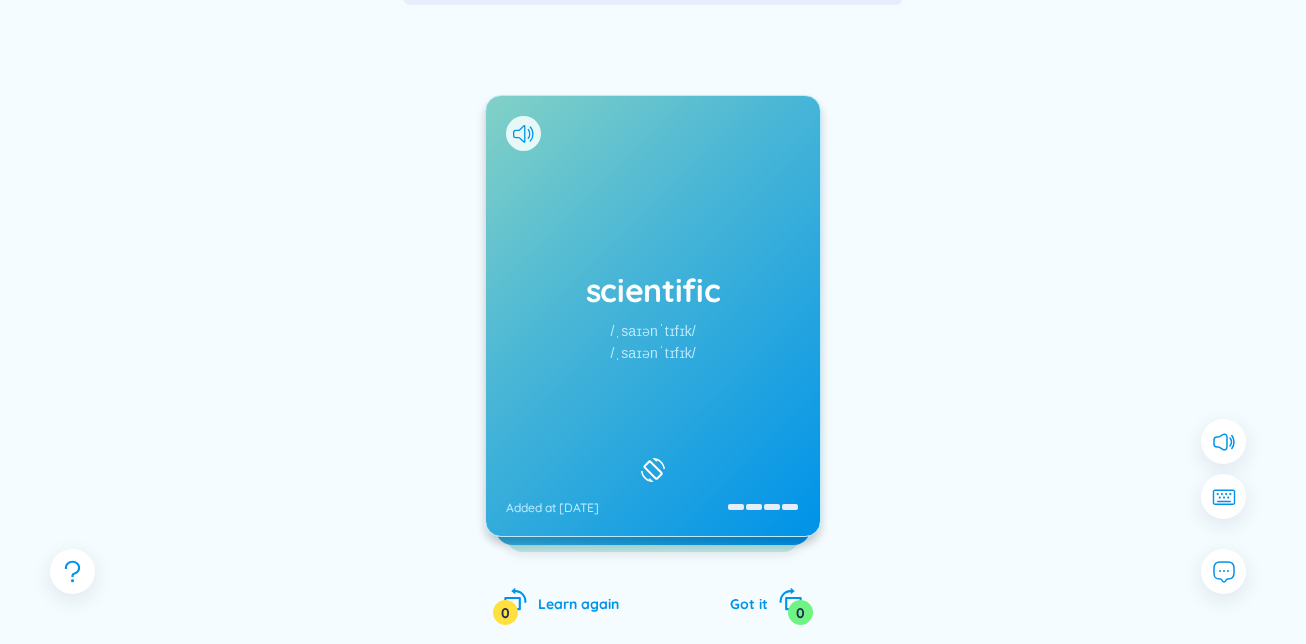 click on "Added at [DATE]" at bounding box center (653, 316) 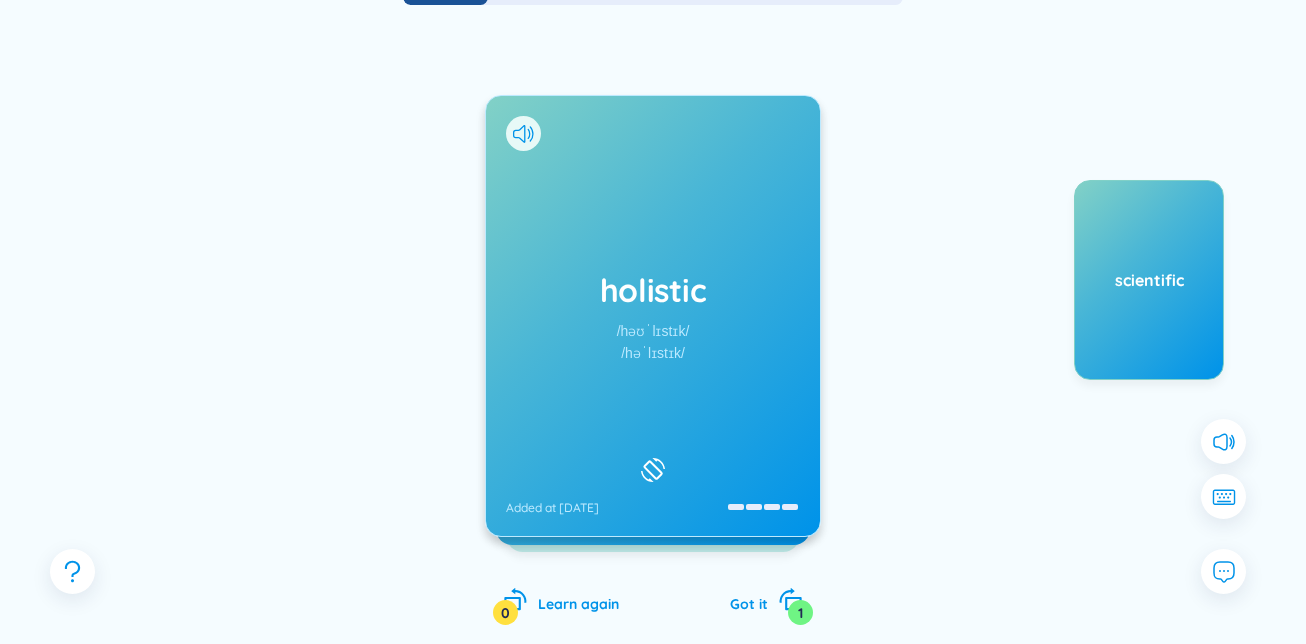 click at bounding box center [232, 380] 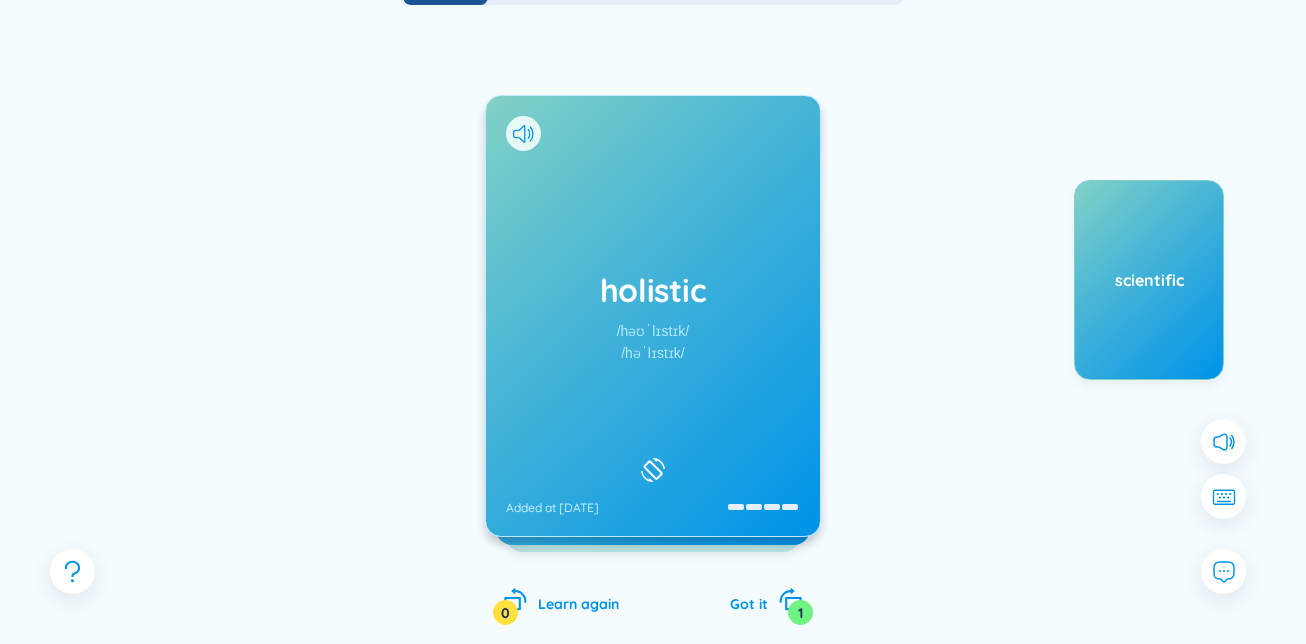 click at bounding box center (232, 380) 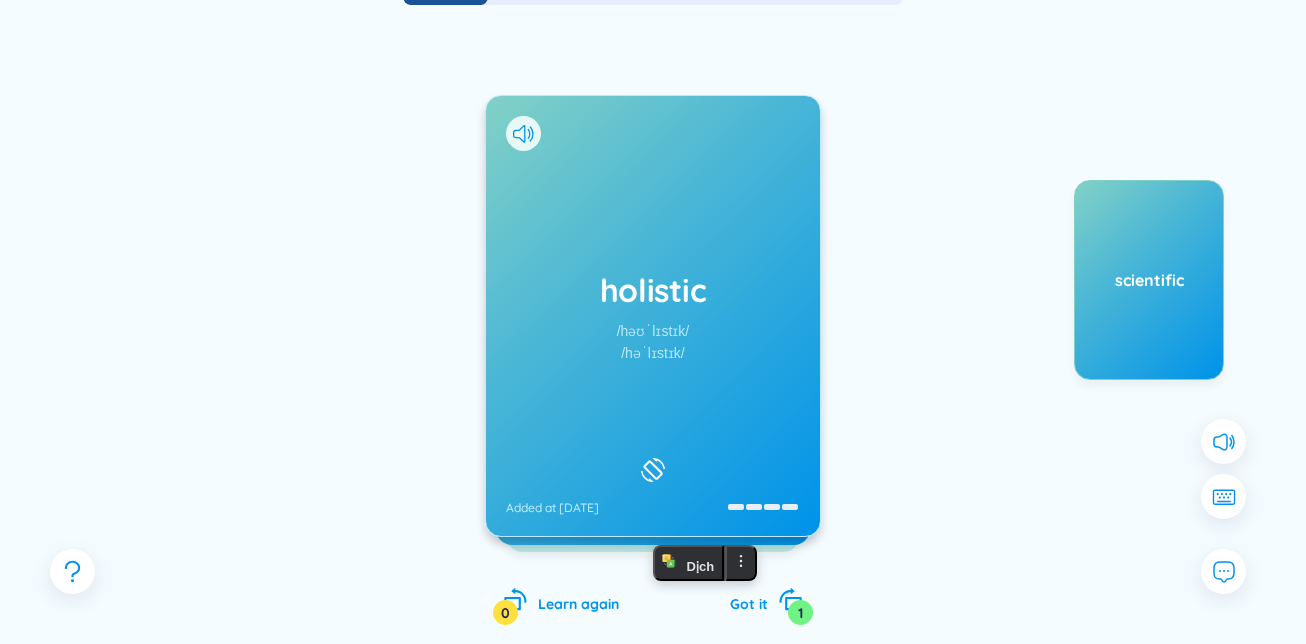 click at bounding box center [232, 380] 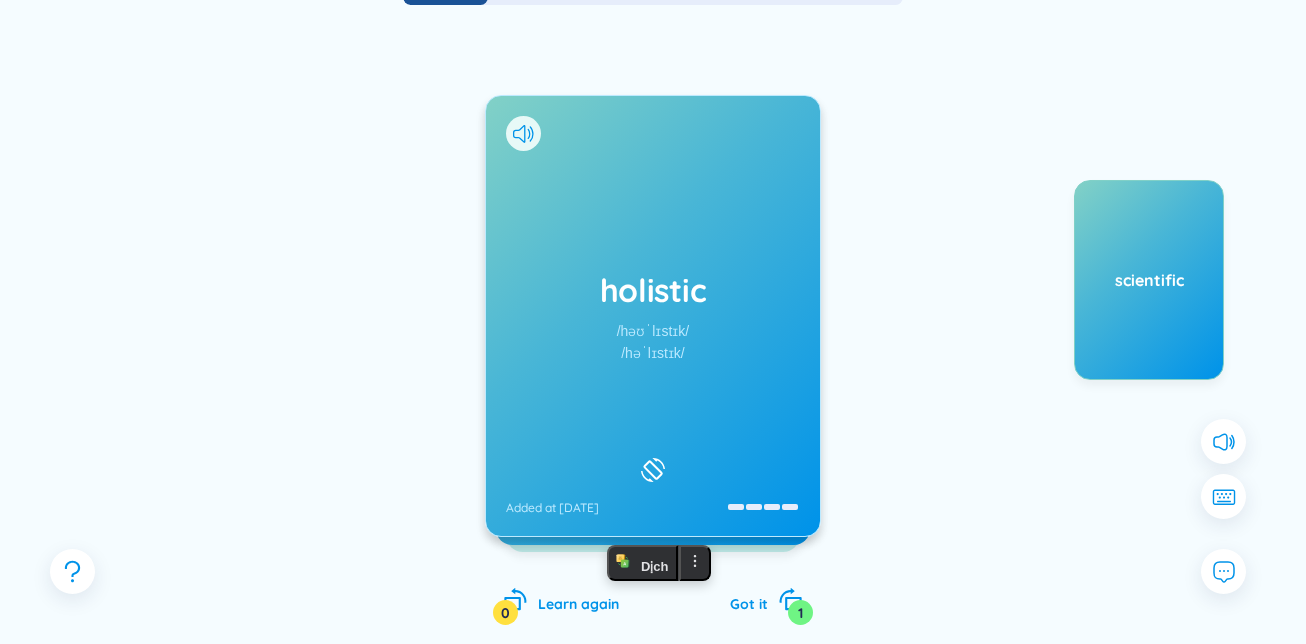 click on "/həˈlɪstɪk/" at bounding box center (653, 353) 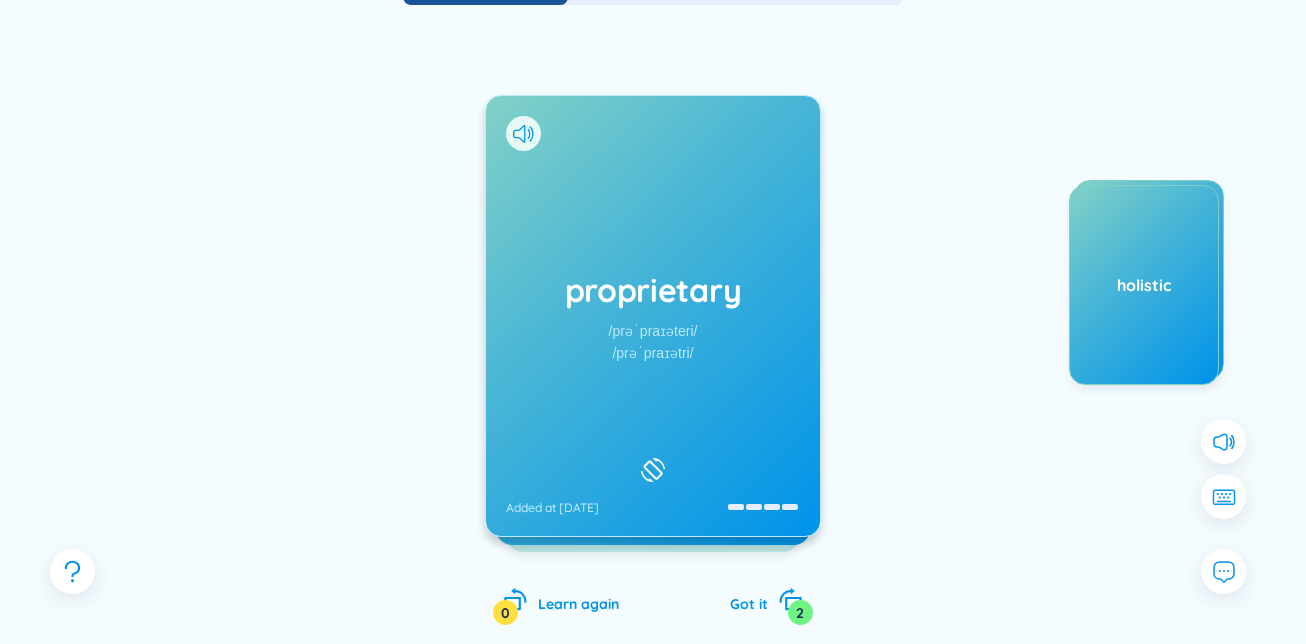 click on "proprietary /prəˈpraɪəteri/ /prəˈpraɪətri/ Added at [DATE]" at bounding box center [653, 316] 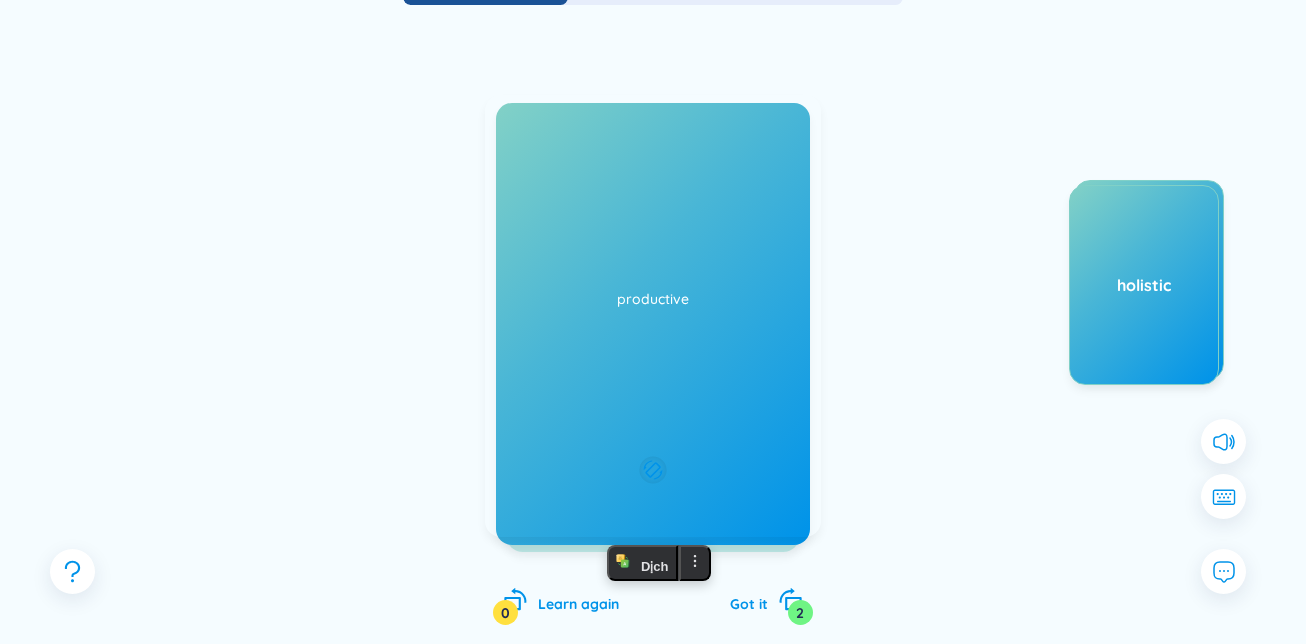 click on "Added at [DATE] productive Learn again 0 Got it 2 scientific holistic" at bounding box center [653, 336] 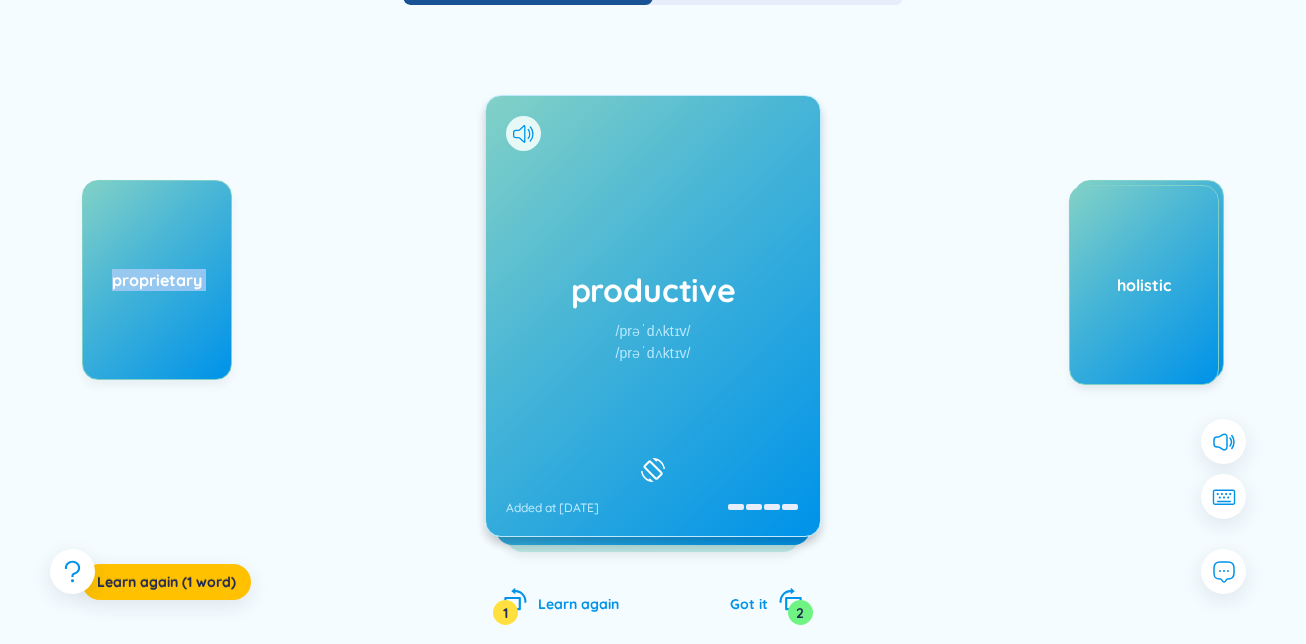 click on "productive /prəˈdʌktɪv/ /prəˈdʌktɪv/ Added at [DATE]" at bounding box center [653, 316] 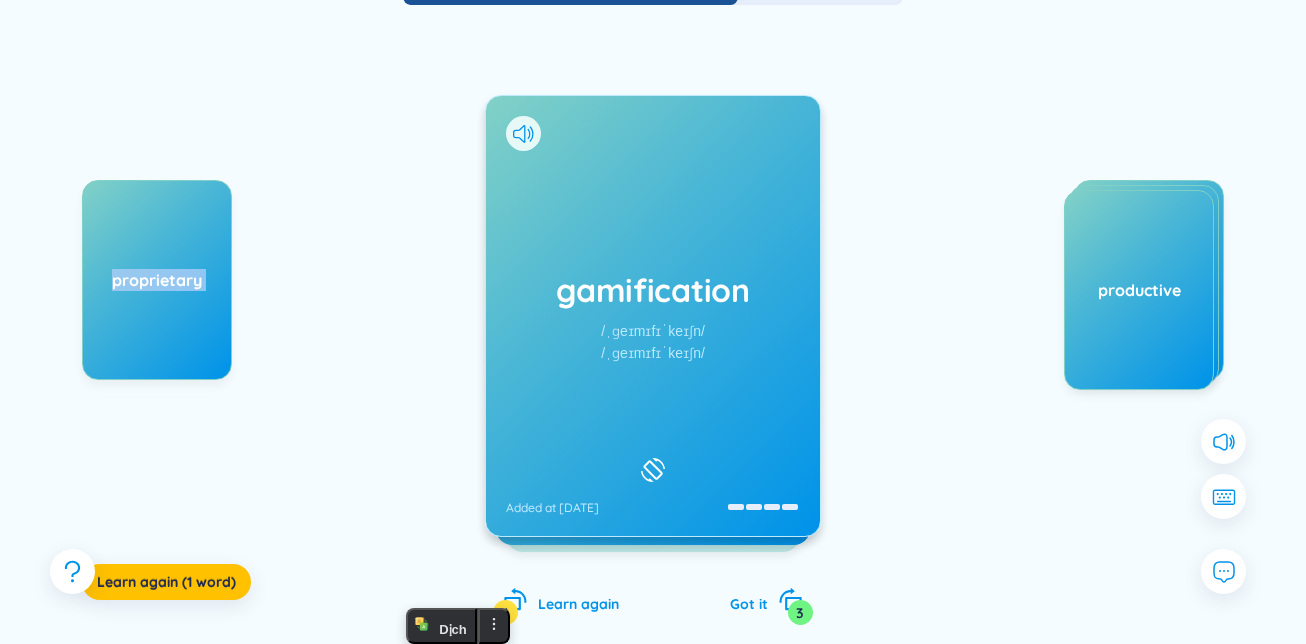 click on "gamification /ˌɡeɪmɪfɪˈkeɪʃn/ /ˌɡeɪmɪfɪˈkeɪʃn/ Added at [DATE]" at bounding box center [653, 316] 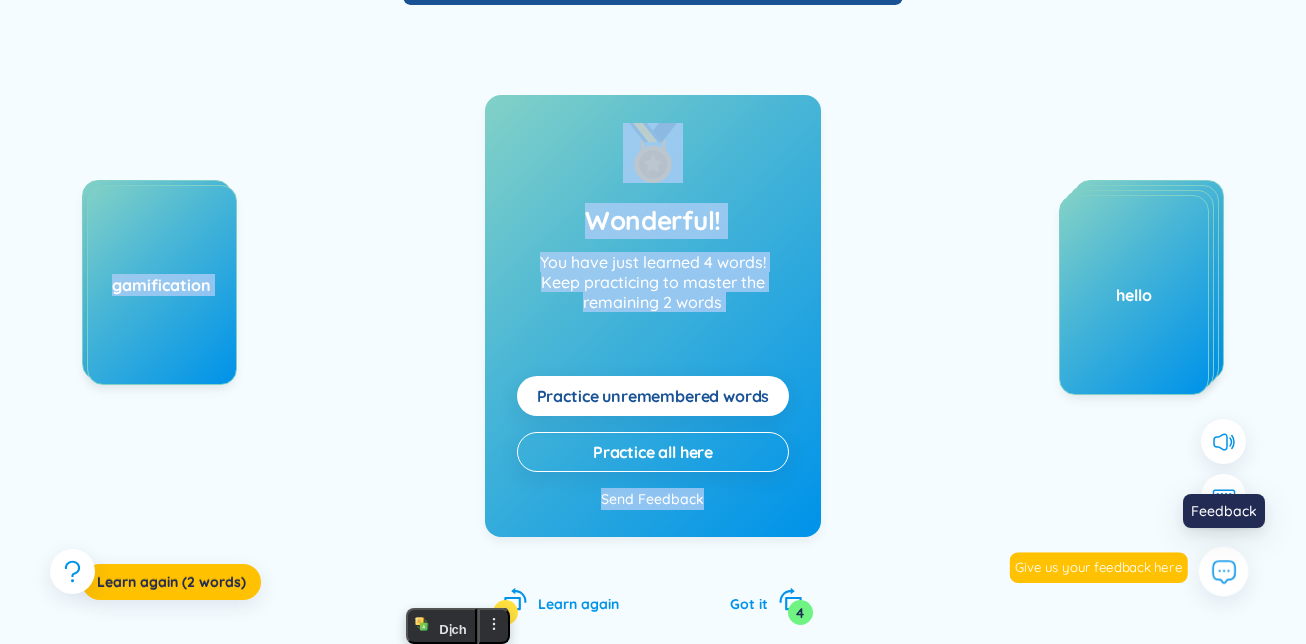click at bounding box center [1224, 572] 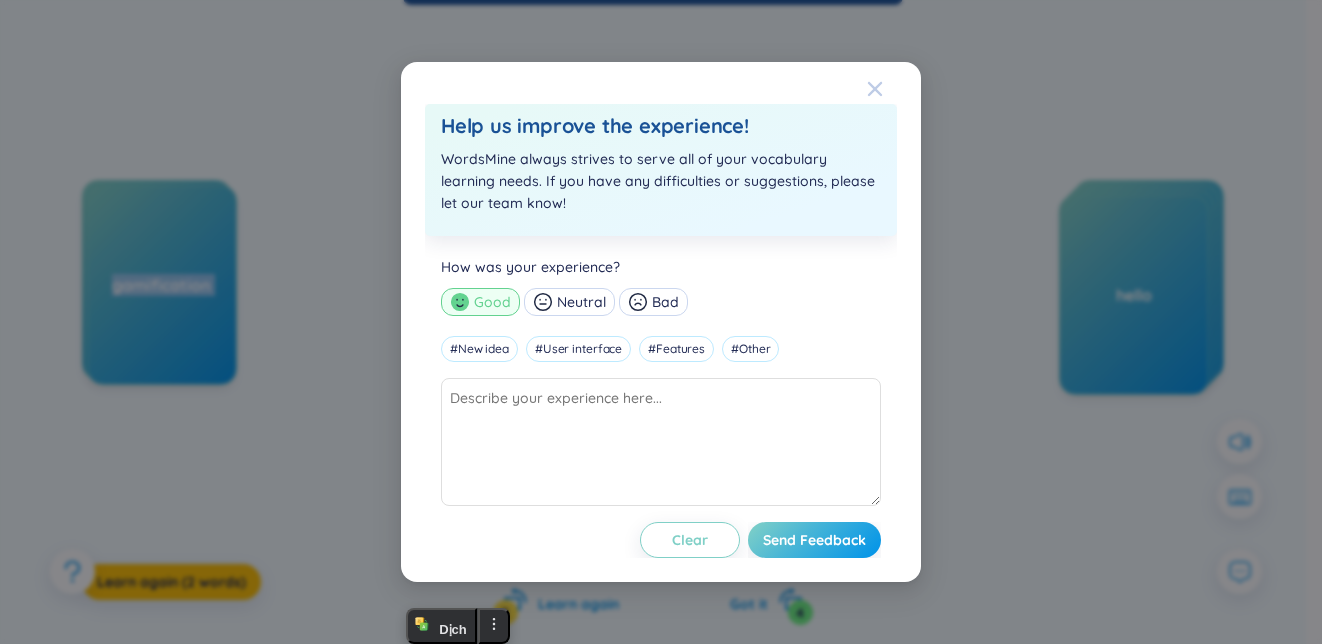 click at bounding box center [875, 89] 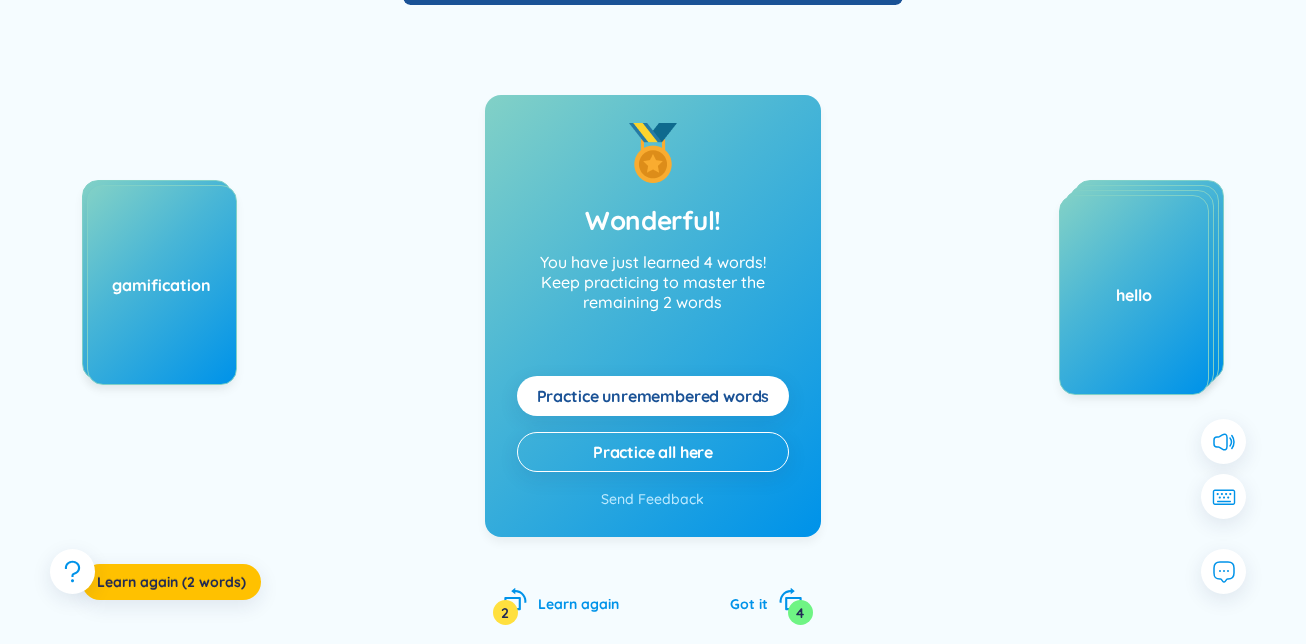 drag, startPoint x: 1053, startPoint y: 269, endPoint x: 959, endPoint y: 259, distance: 94.53042 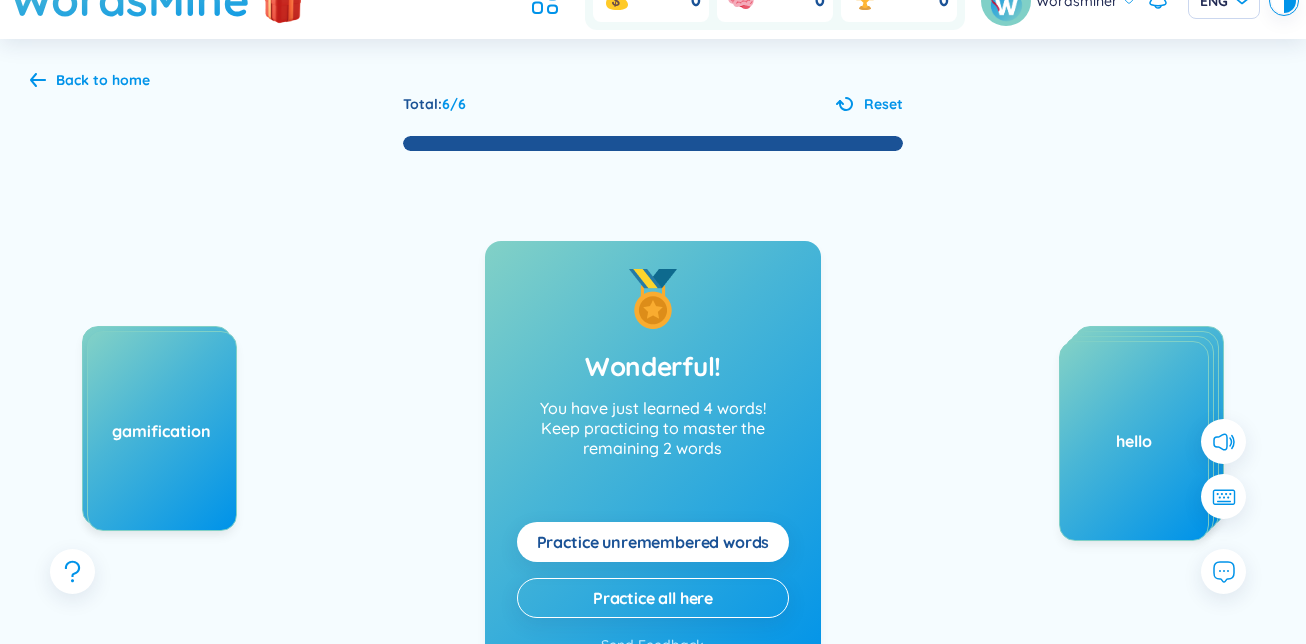scroll, scrollTop: 0, scrollLeft: 0, axis: both 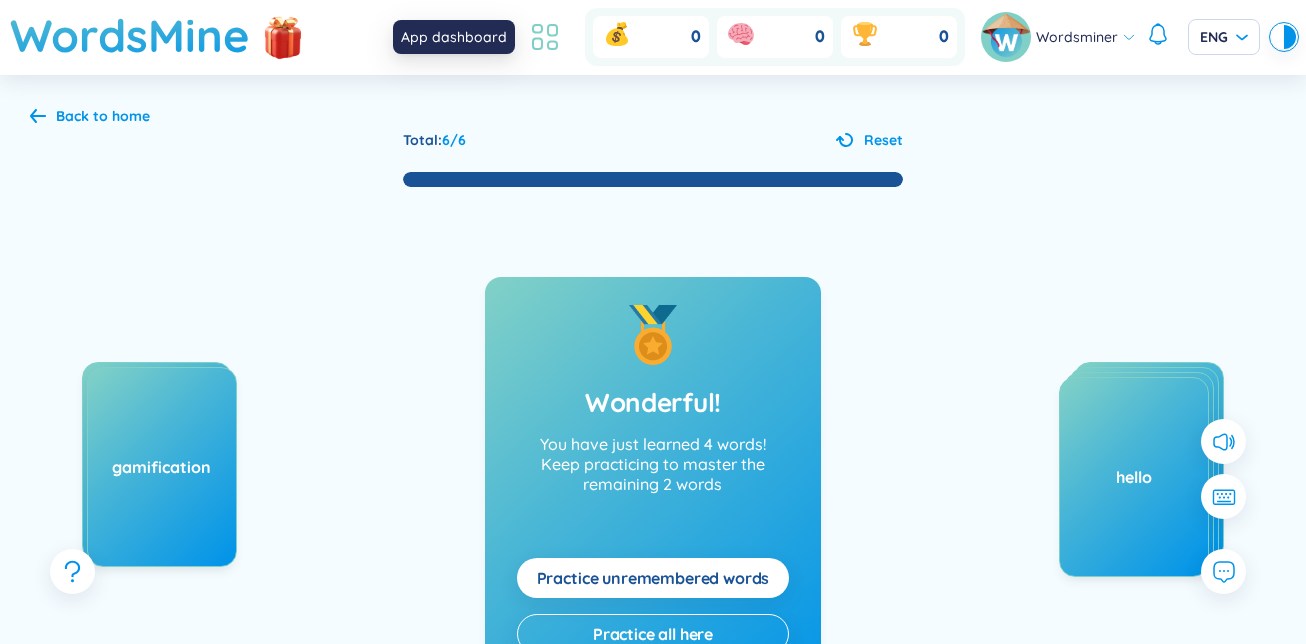 click at bounding box center (552, 30) 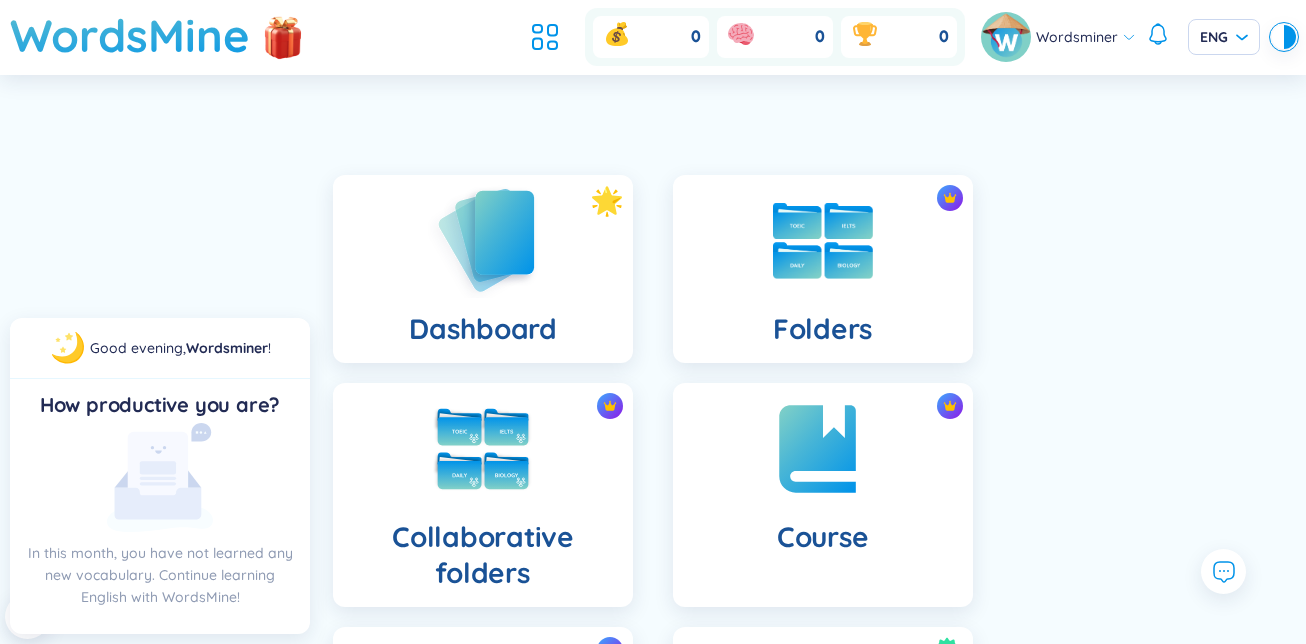 click at bounding box center (483, 240) 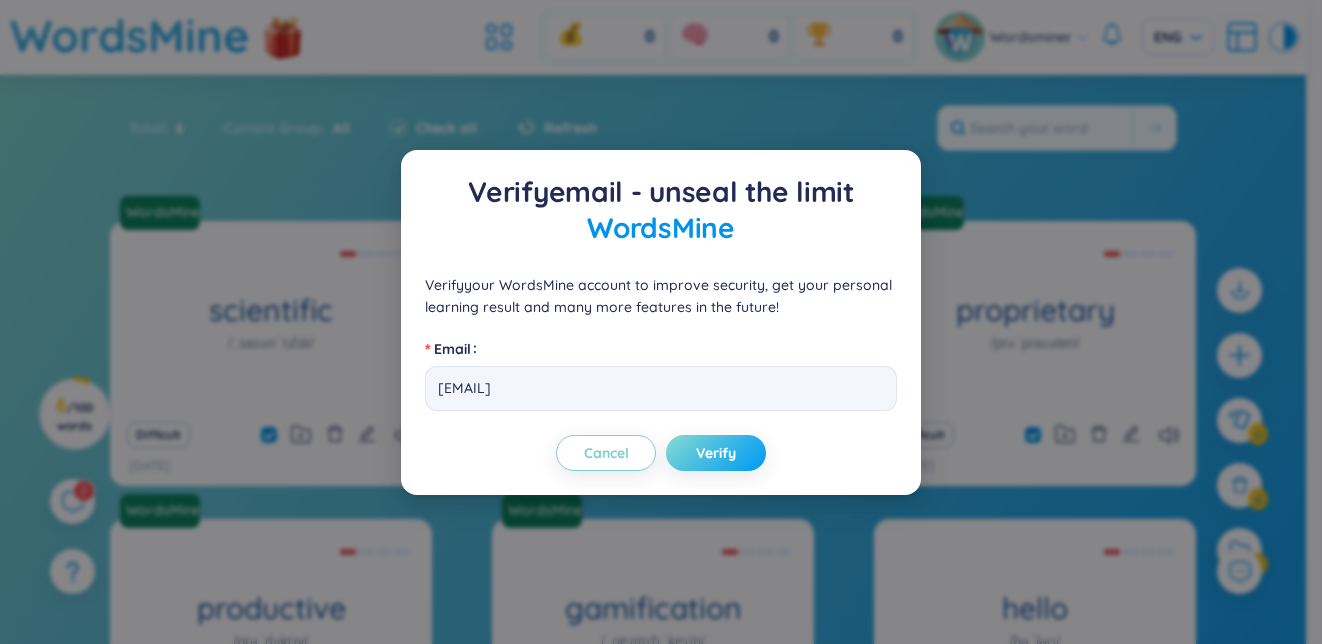 click on "Verify" at bounding box center (716, 453) 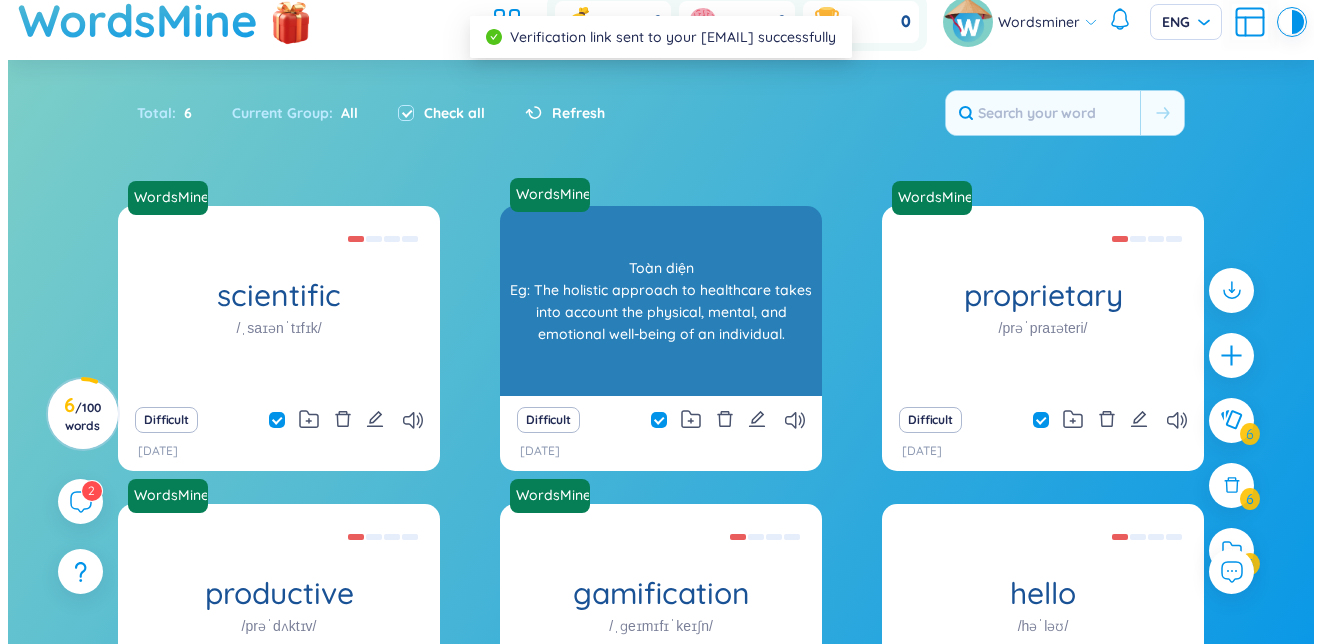 scroll, scrollTop: 245, scrollLeft: 0, axis: vertical 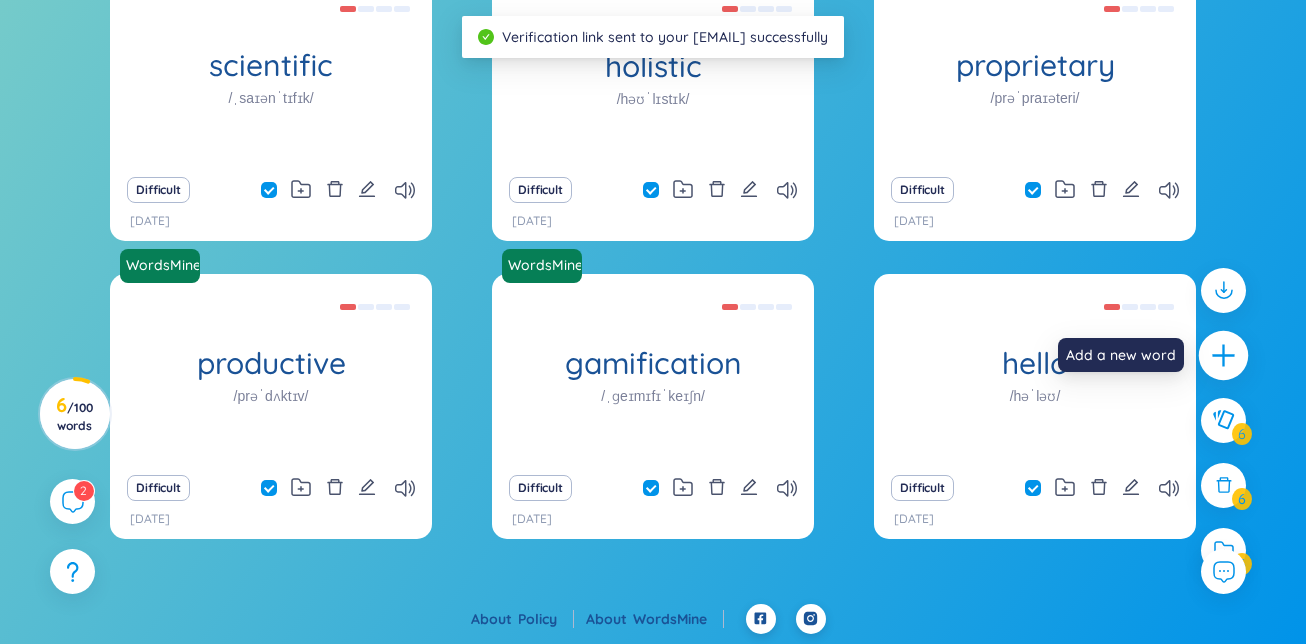 click at bounding box center (1224, 355) 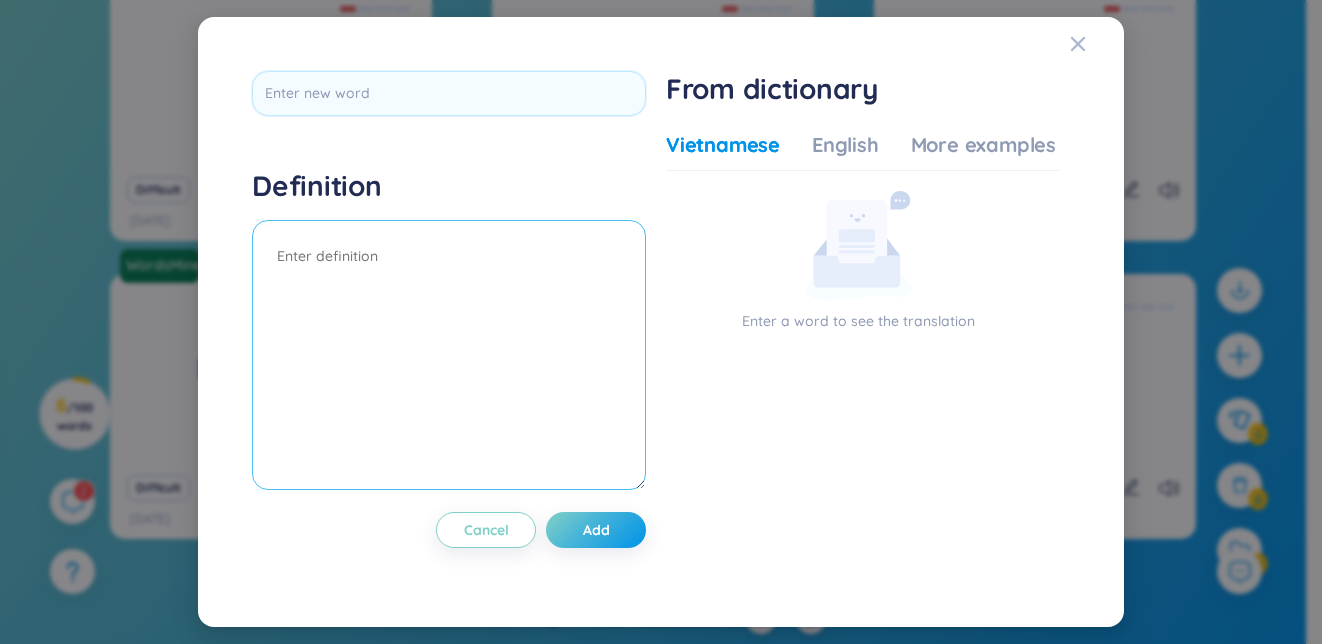 click at bounding box center (449, 355) 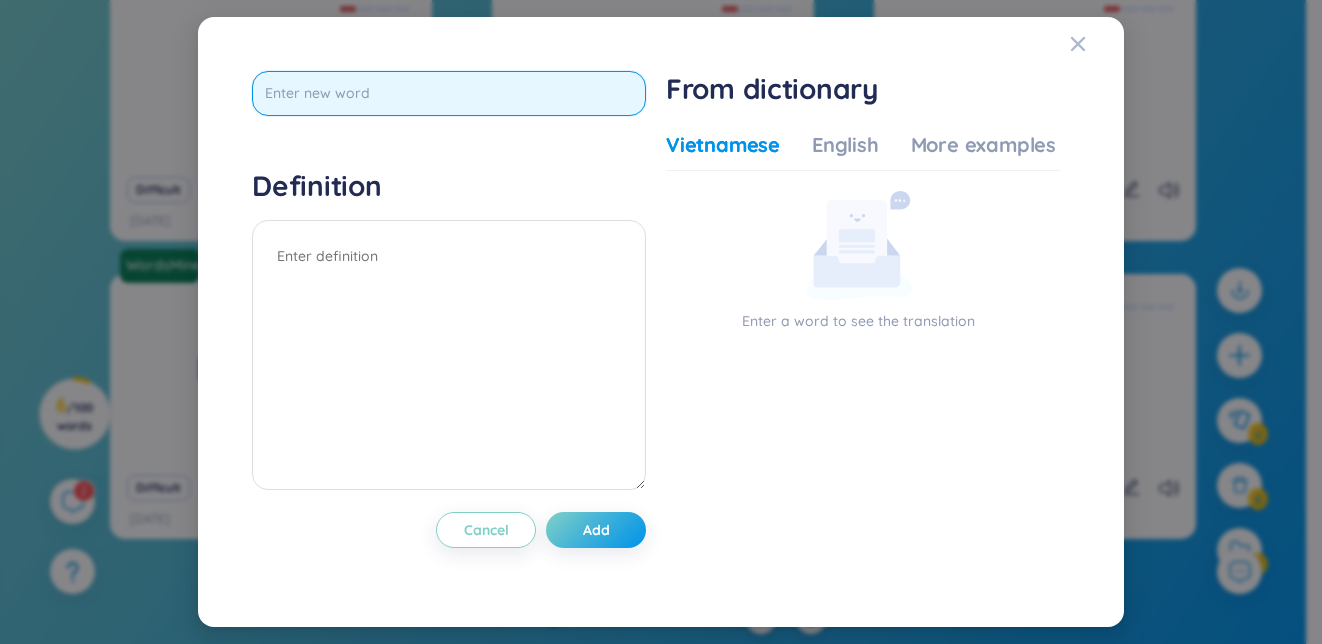 click at bounding box center [449, 93] 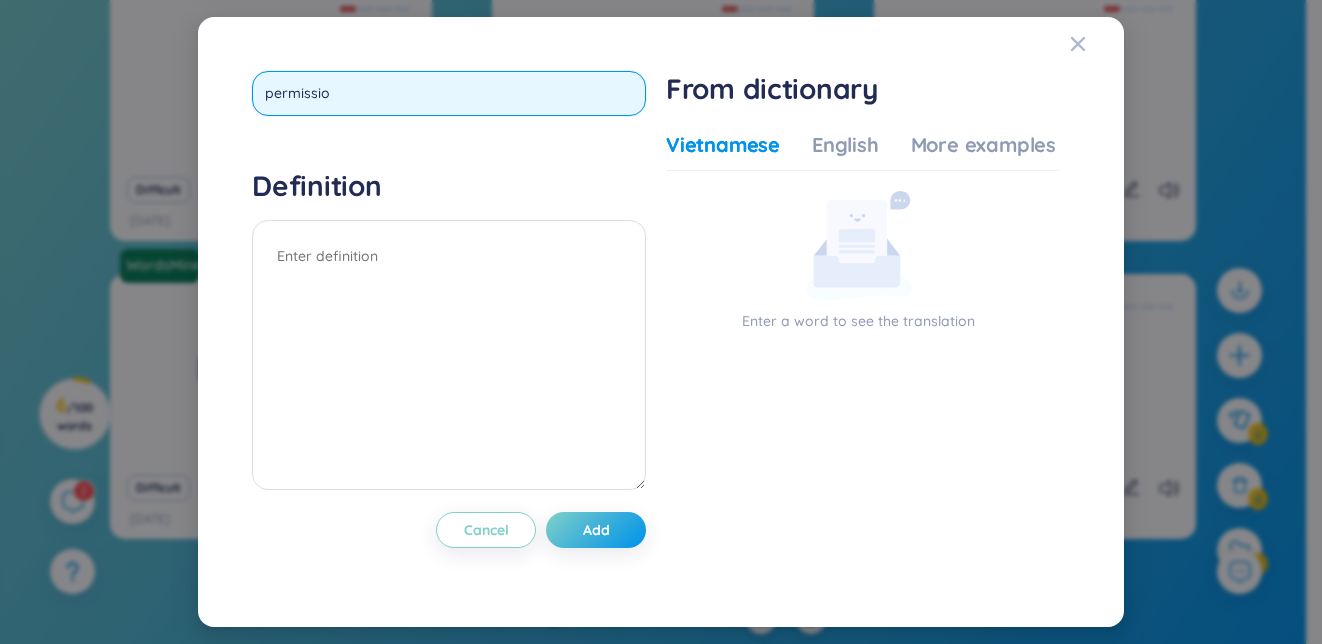 type on "permission" 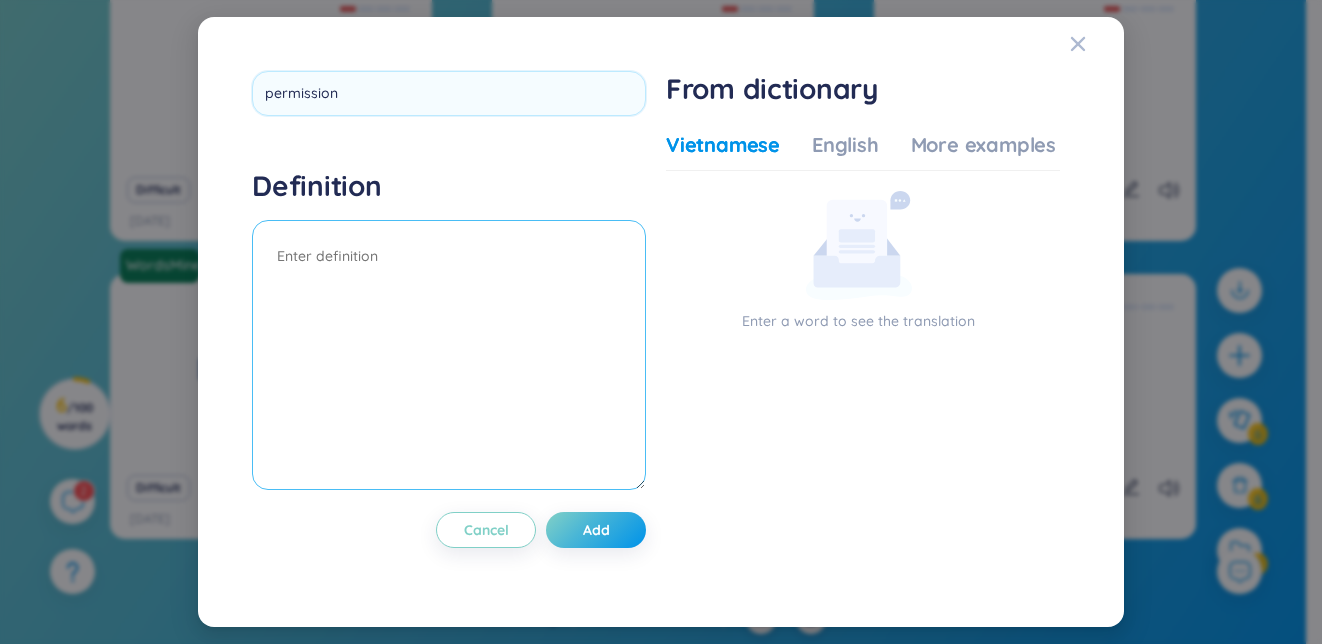 click at bounding box center [449, 355] 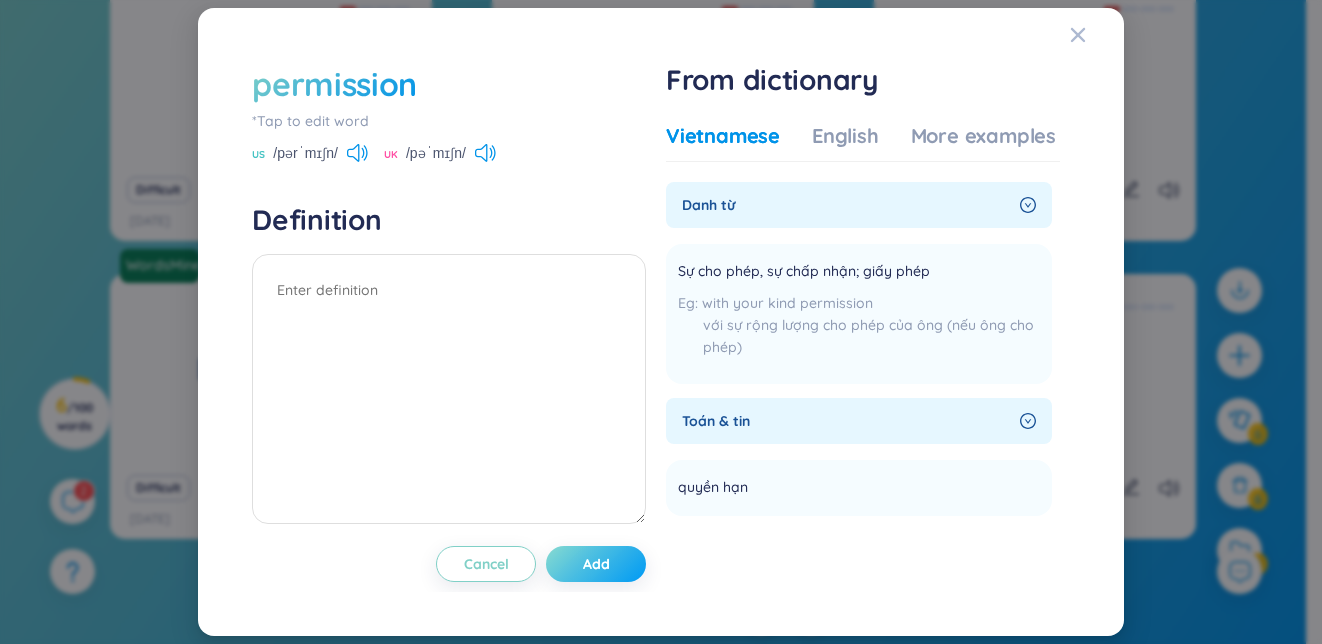 click on "Add" at bounding box center (596, 564) 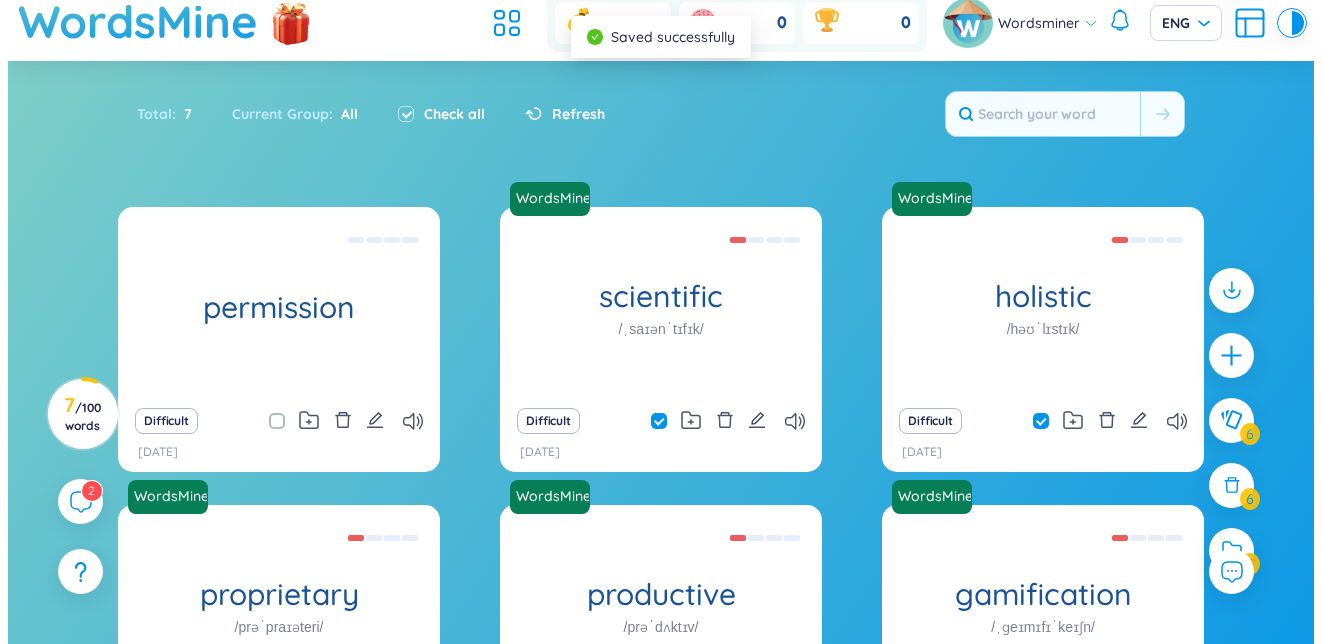 scroll, scrollTop: 0, scrollLeft: 0, axis: both 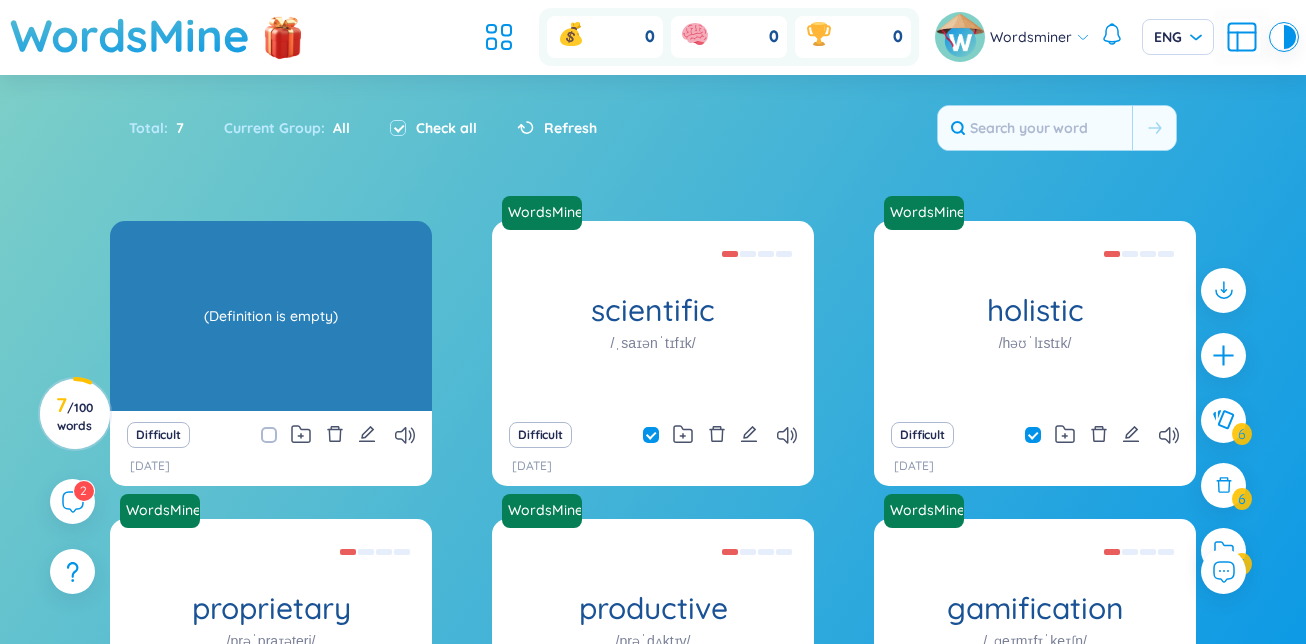 click on "(Definition is empty)" at bounding box center (271, 316) 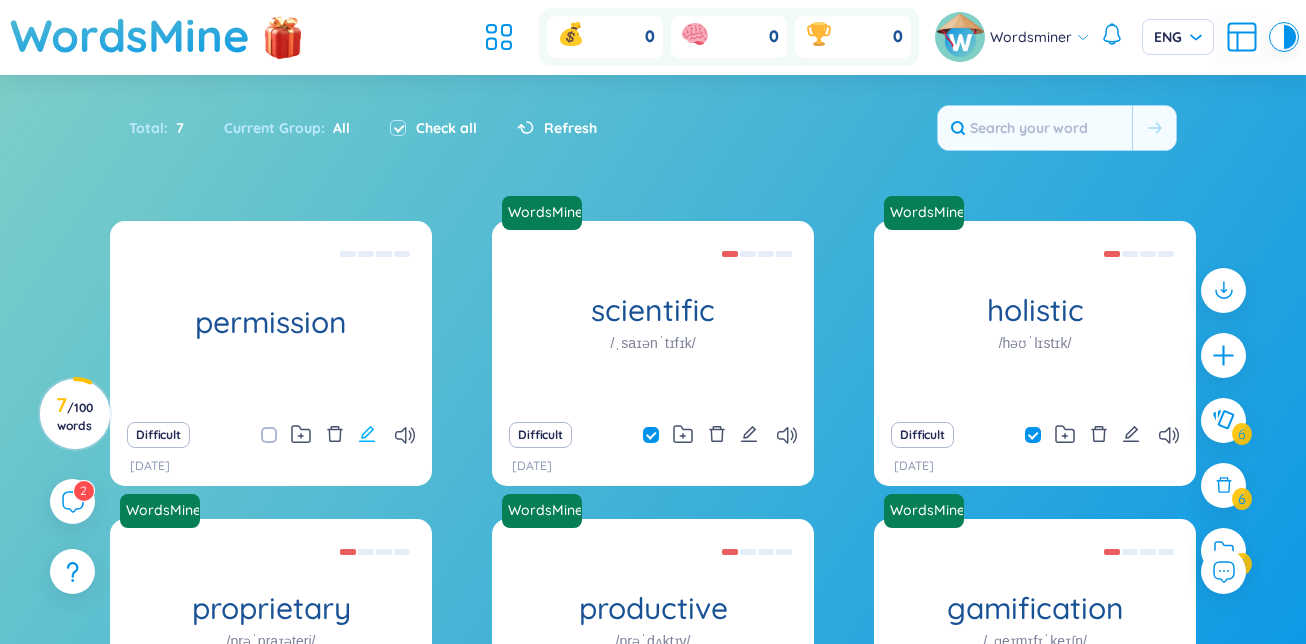 click at bounding box center (367, 434) 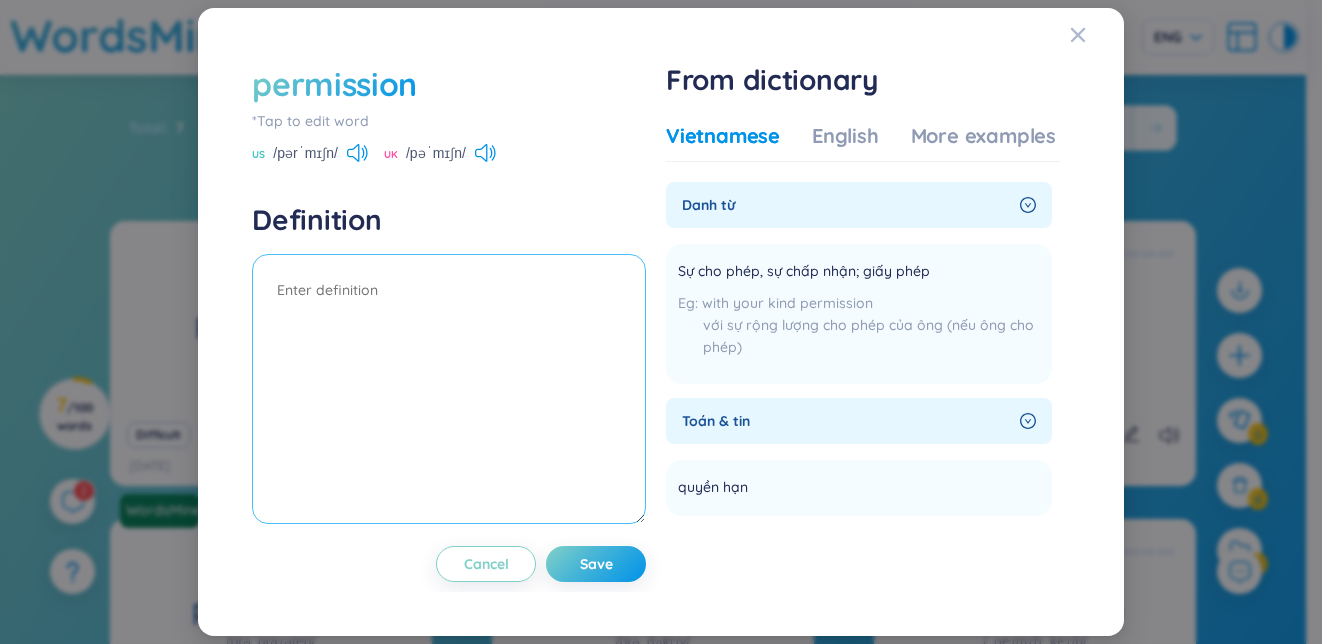 click at bounding box center [449, 389] 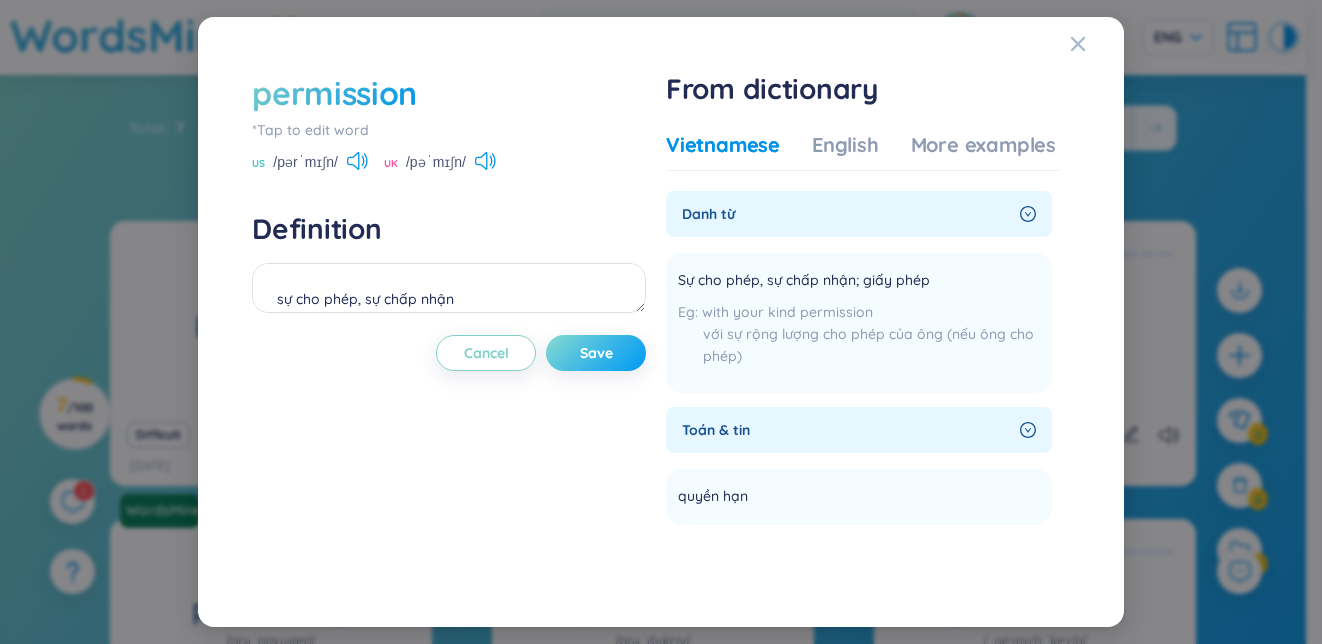 click on "Save" at bounding box center [596, 353] 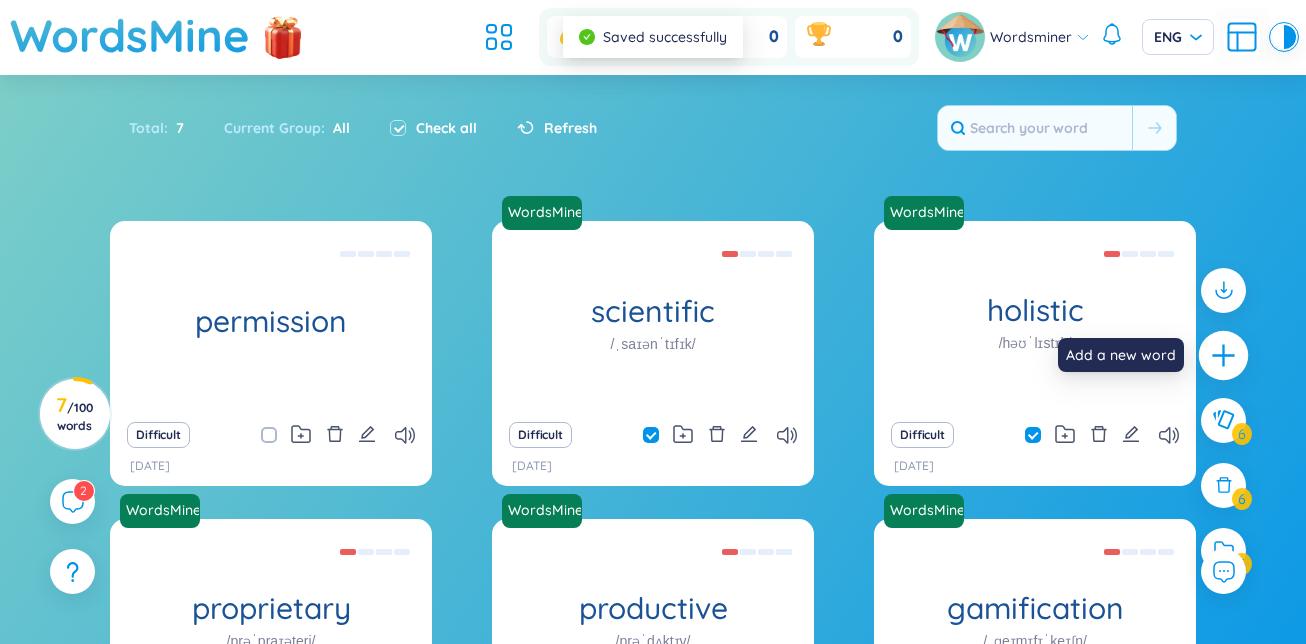 click at bounding box center [1224, 355] 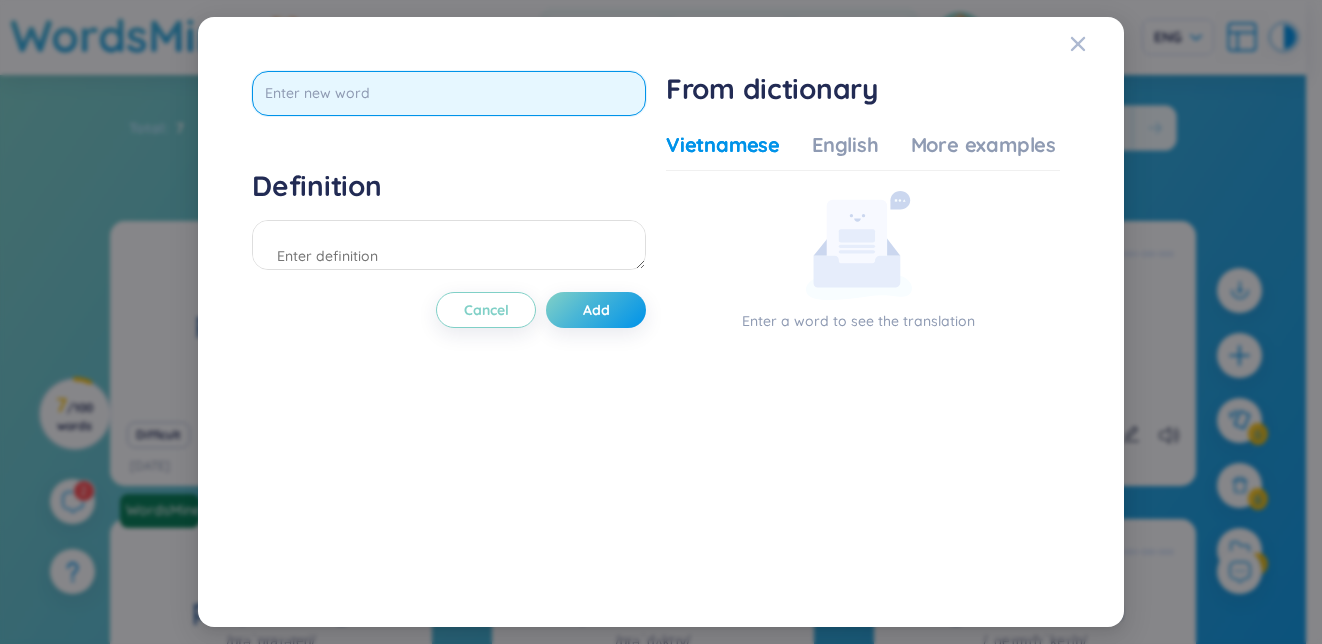 click at bounding box center [449, 93] 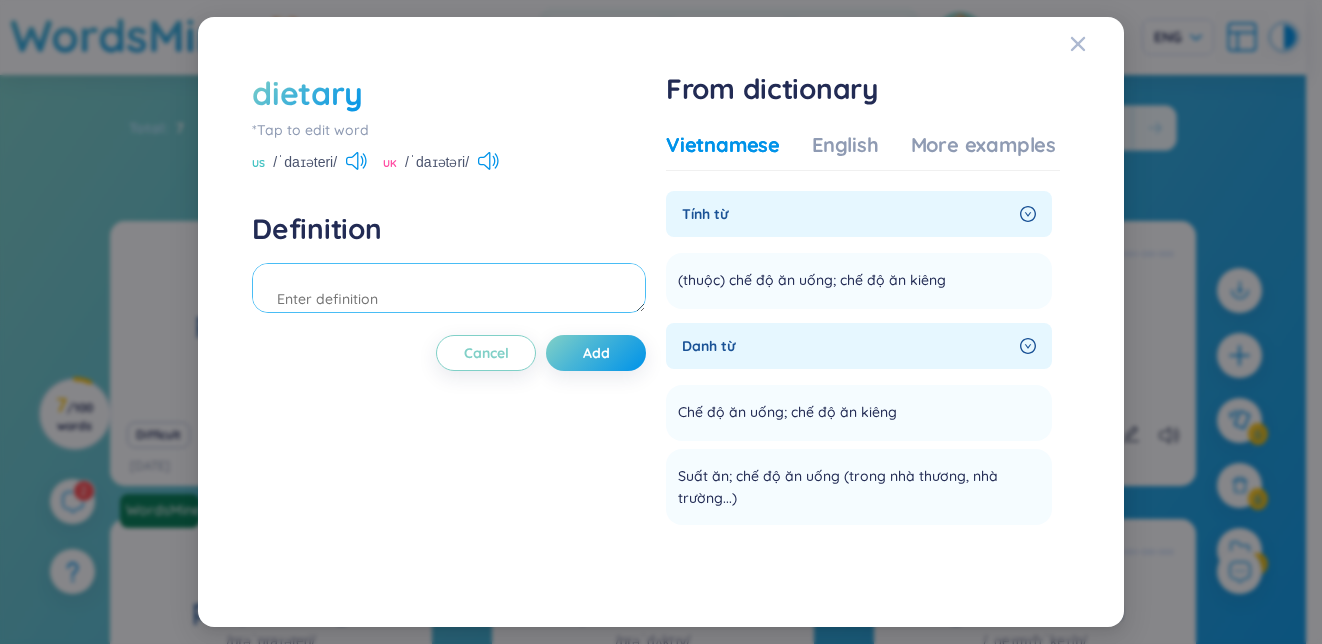 click at bounding box center [449, 288] 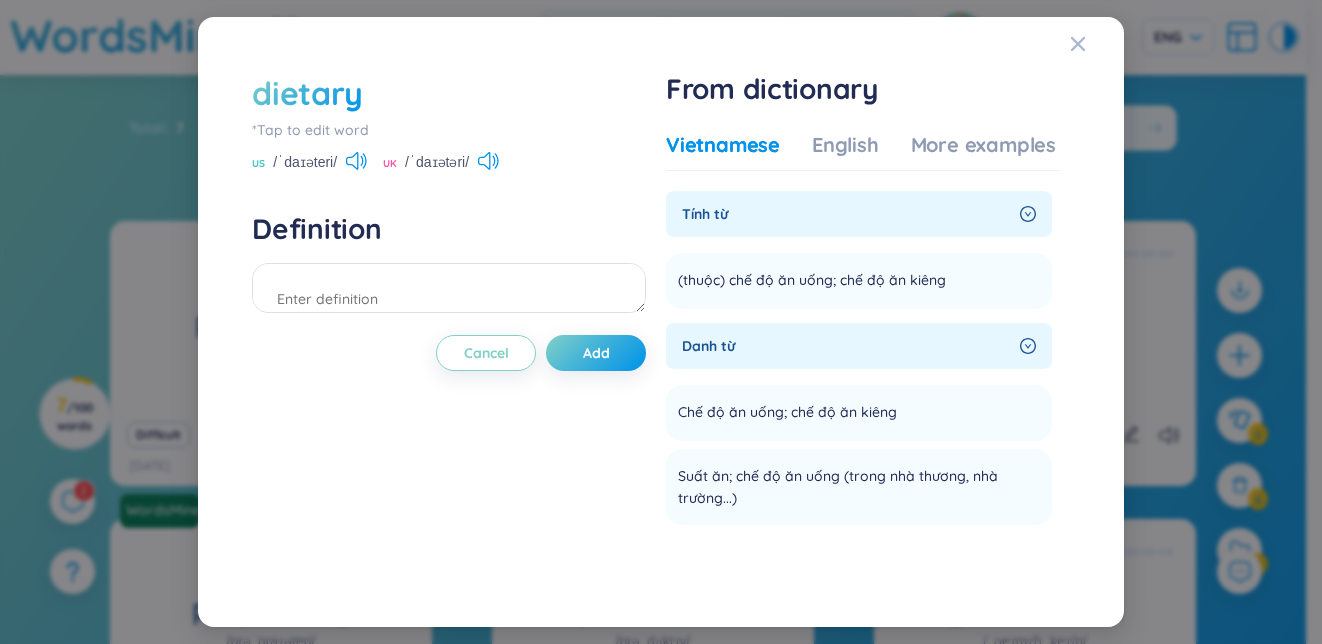 click at bounding box center [1028, 214] 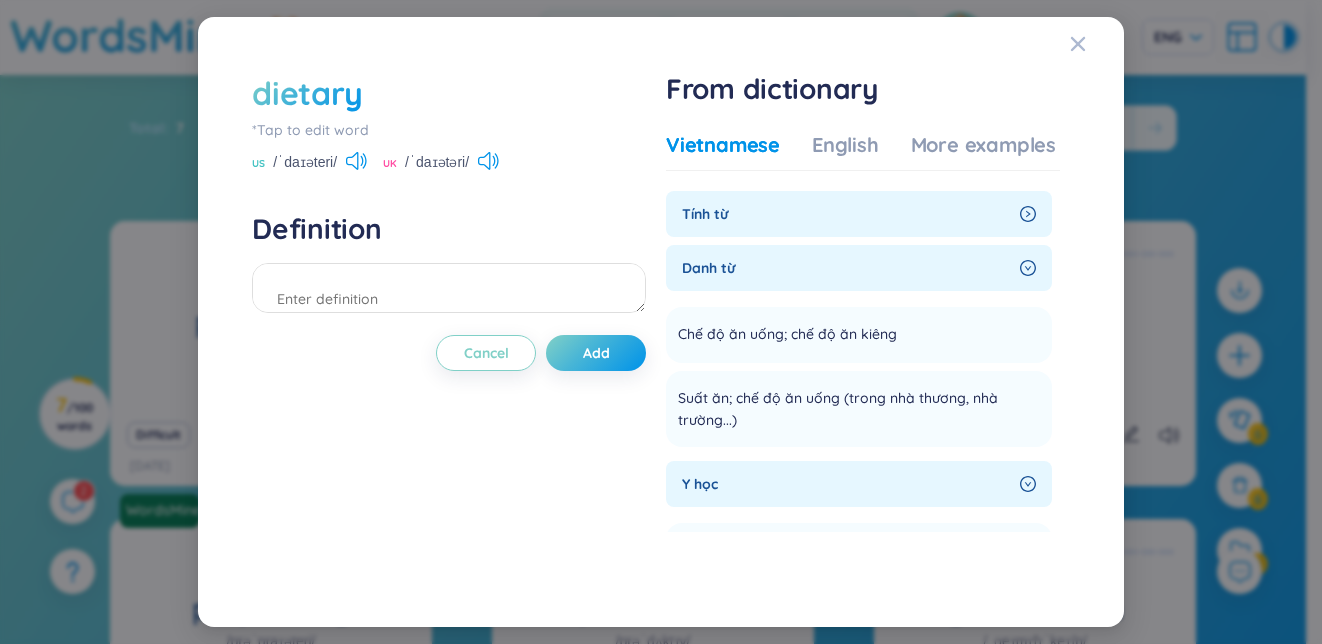 click at bounding box center (1028, 214) 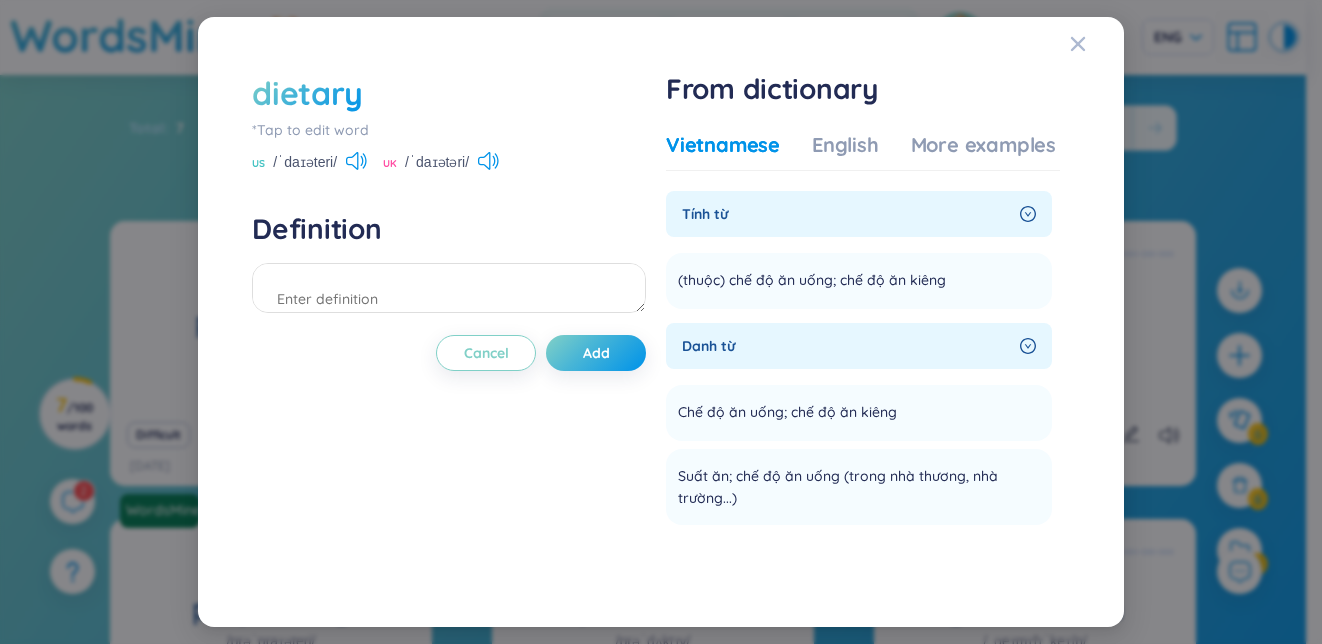 click on "Danh từ" at bounding box center (859, 214) 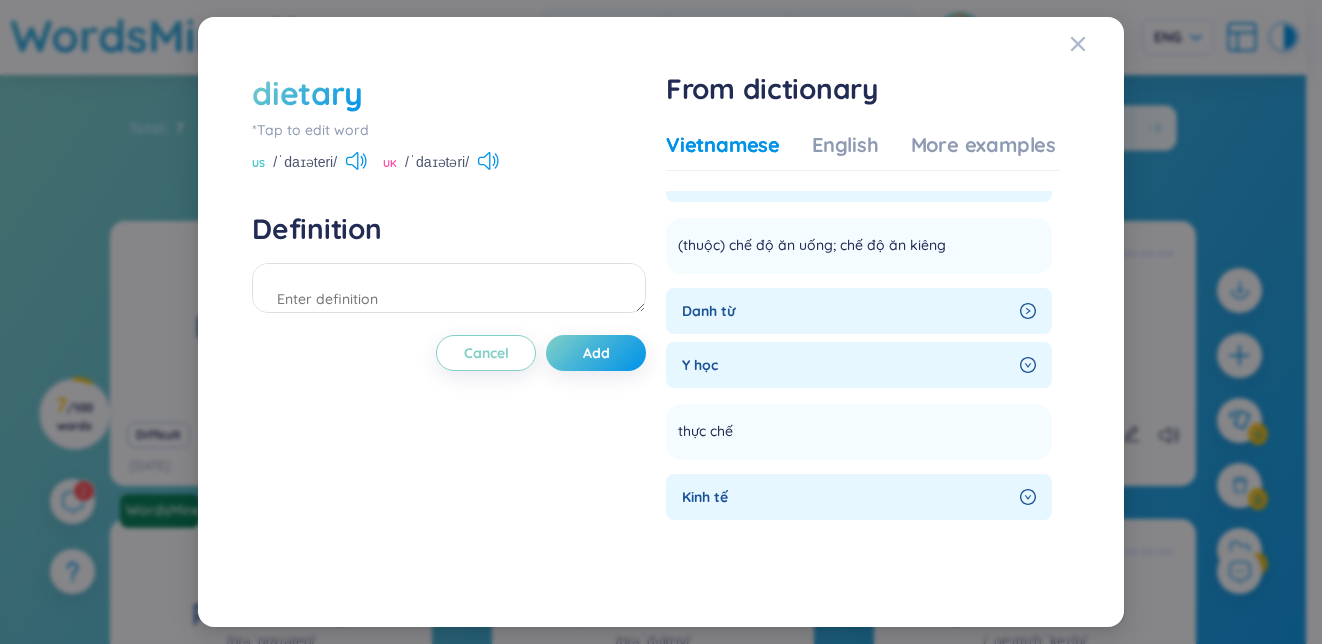 scroll, scrollTop: 0, scrollLeft: 0, axis: both 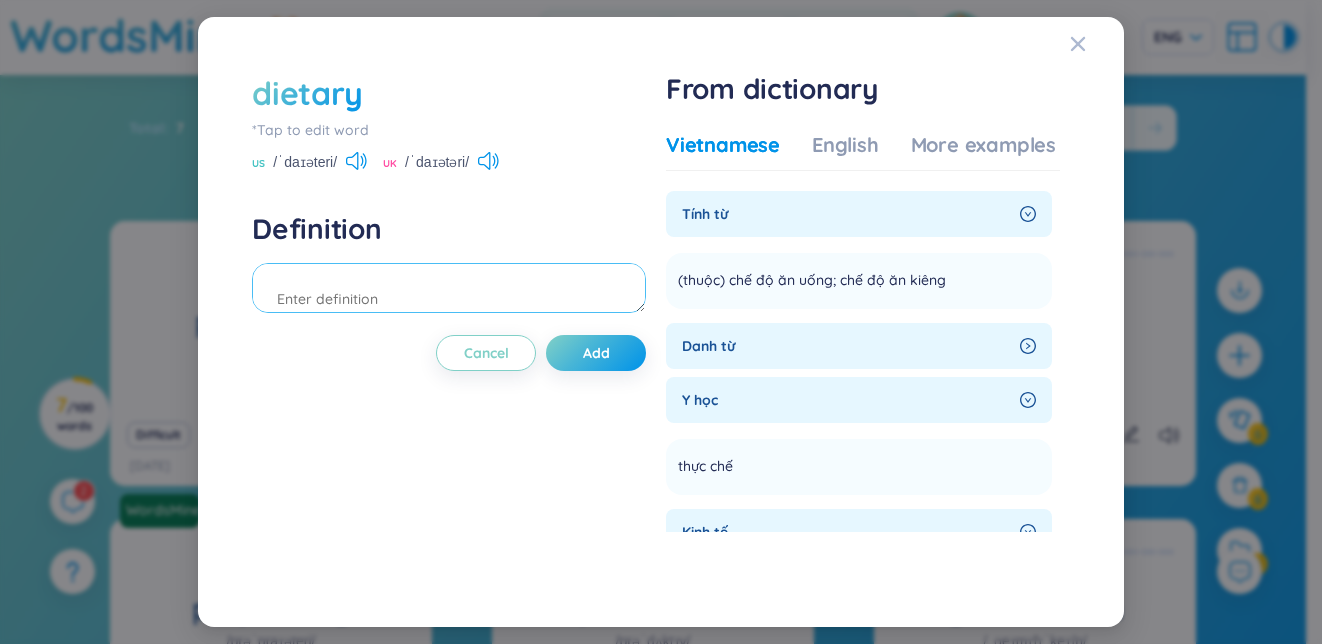 click at bounding box center [449, 288] 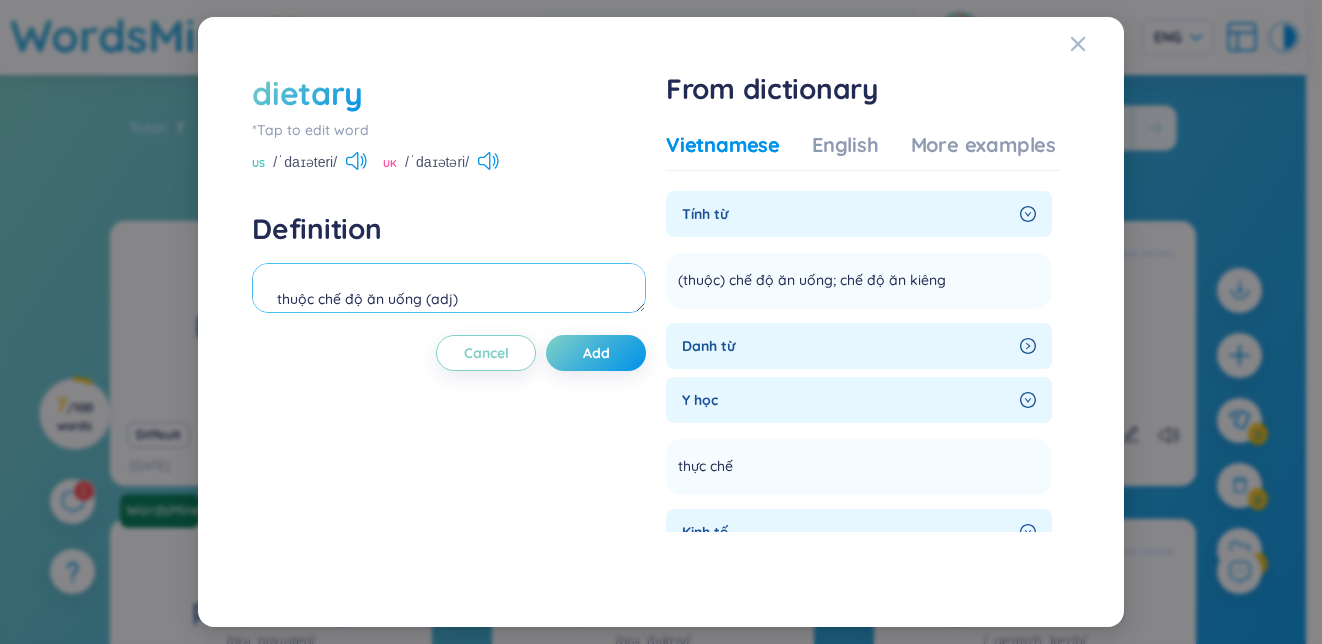 scroll, scrollTop: 18, scrollLeft: 0, axis: vertical 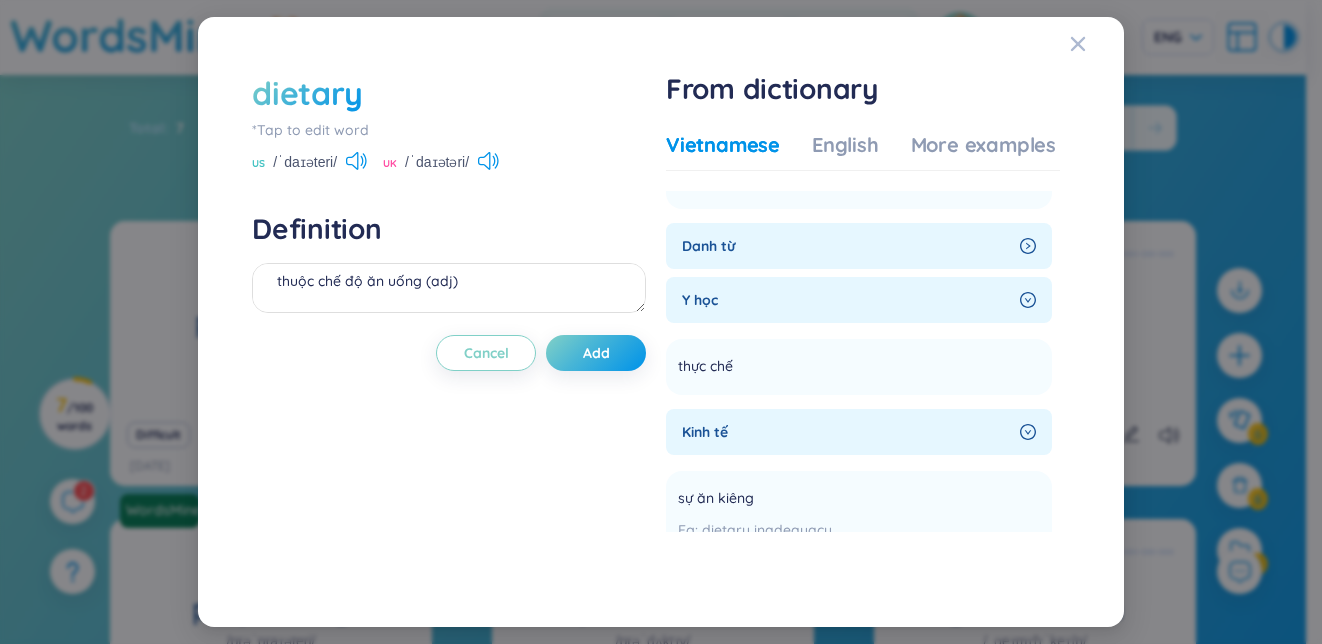 click at bounding box center (1028, 114) 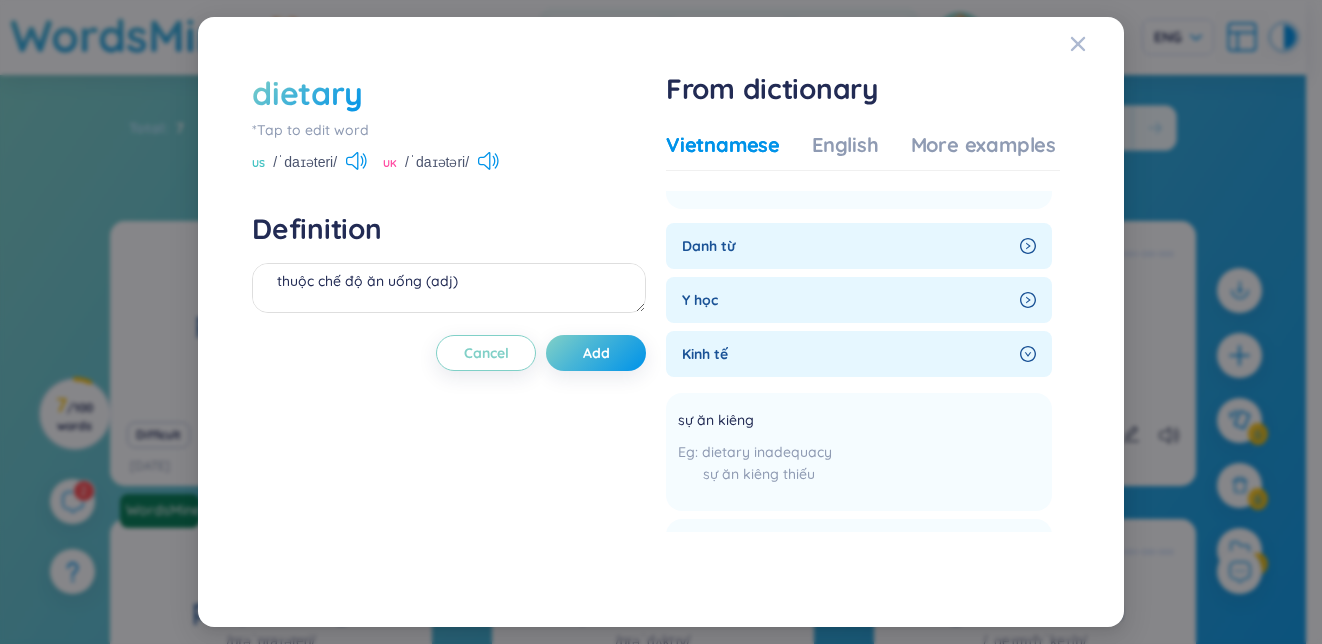 click at bounding box center (1028, 114) 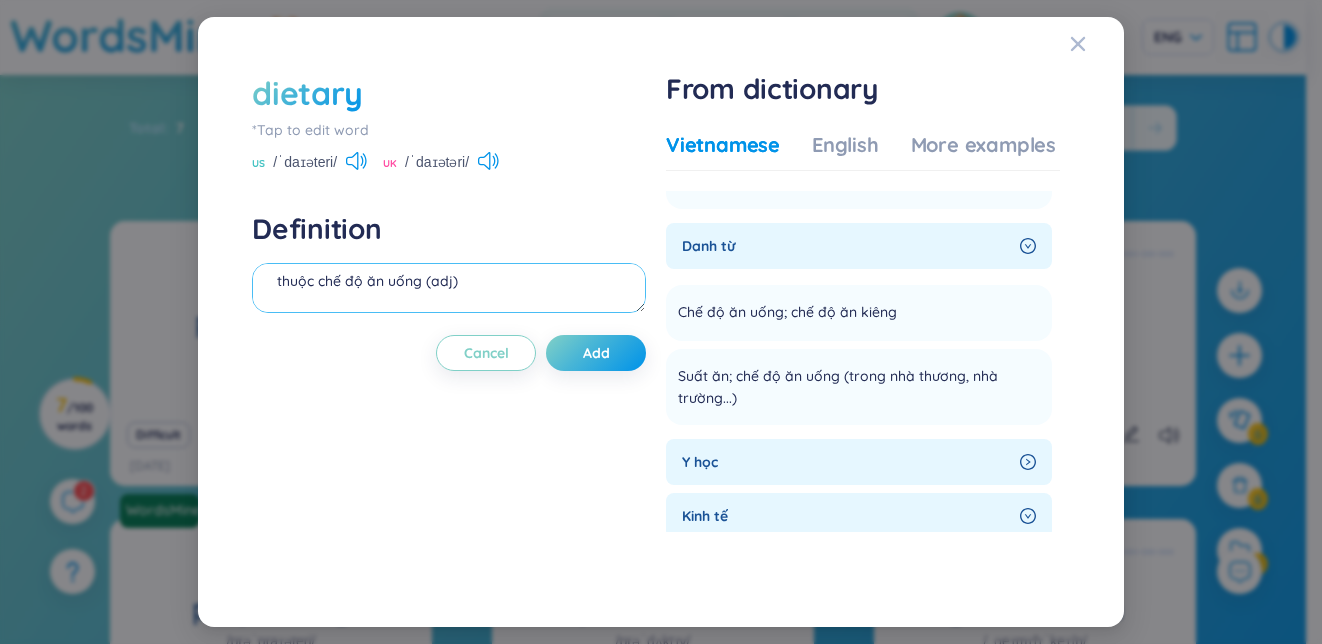 click on "thuộc chế độ ăn uống (adj)" at bounding box center [449, 288] 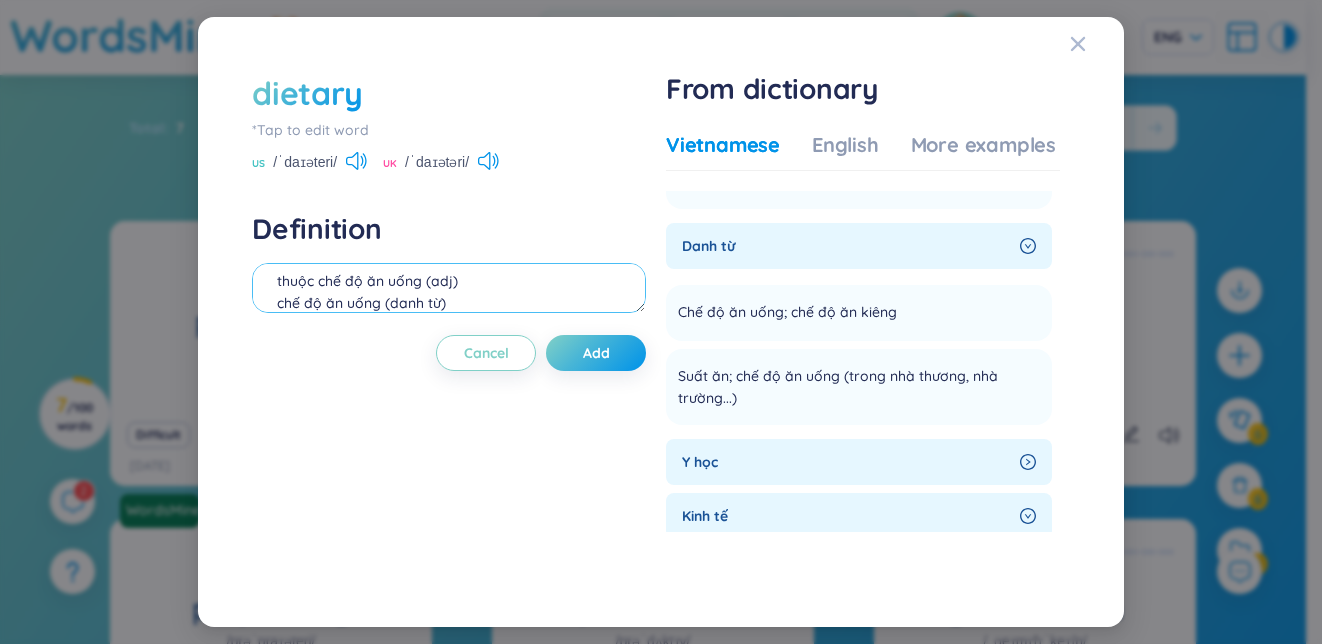 type on "thuộc chế độ ăn uống (adj)
chế độ ăn uống (danh từ)" 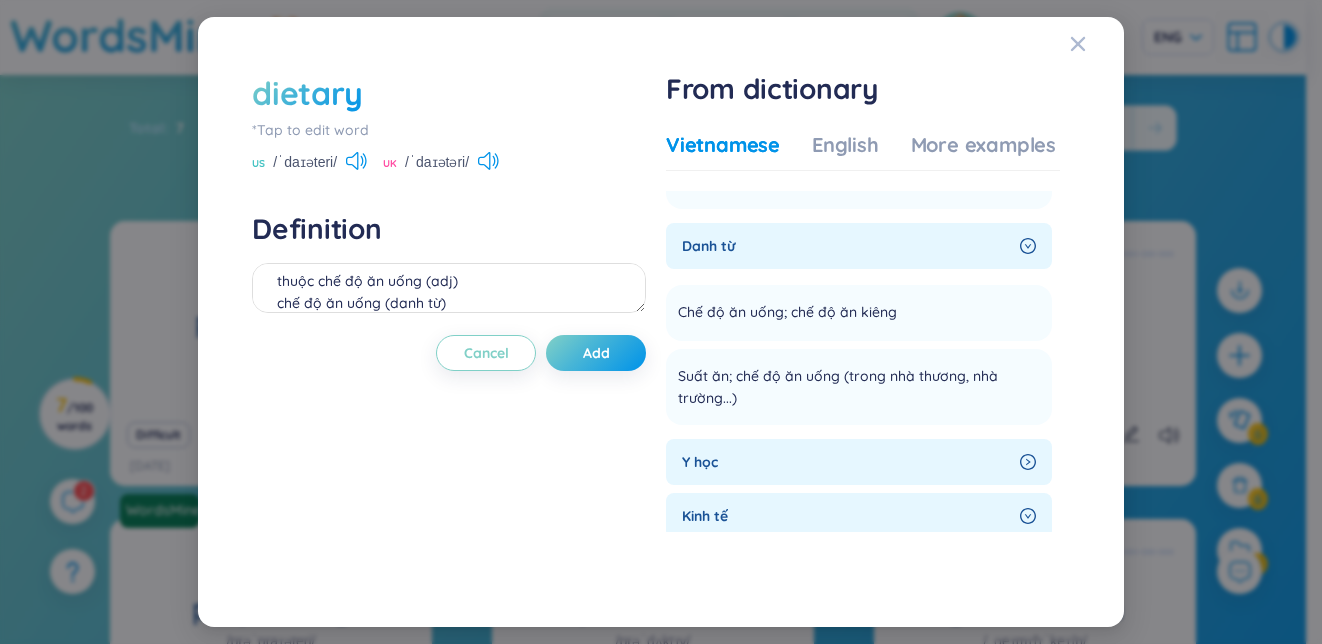 click on "Y học" at bounding box center [859, 114] 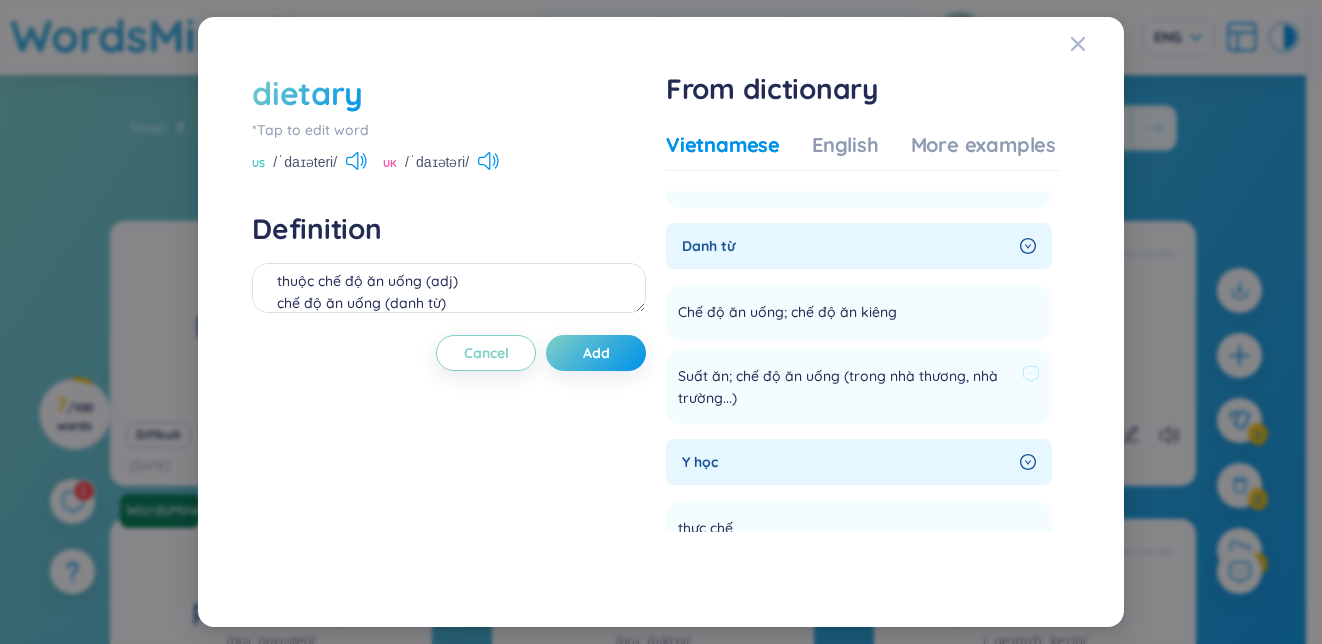 scroll, scrollTop: 200, scrollLeft: 0, axis: vertical 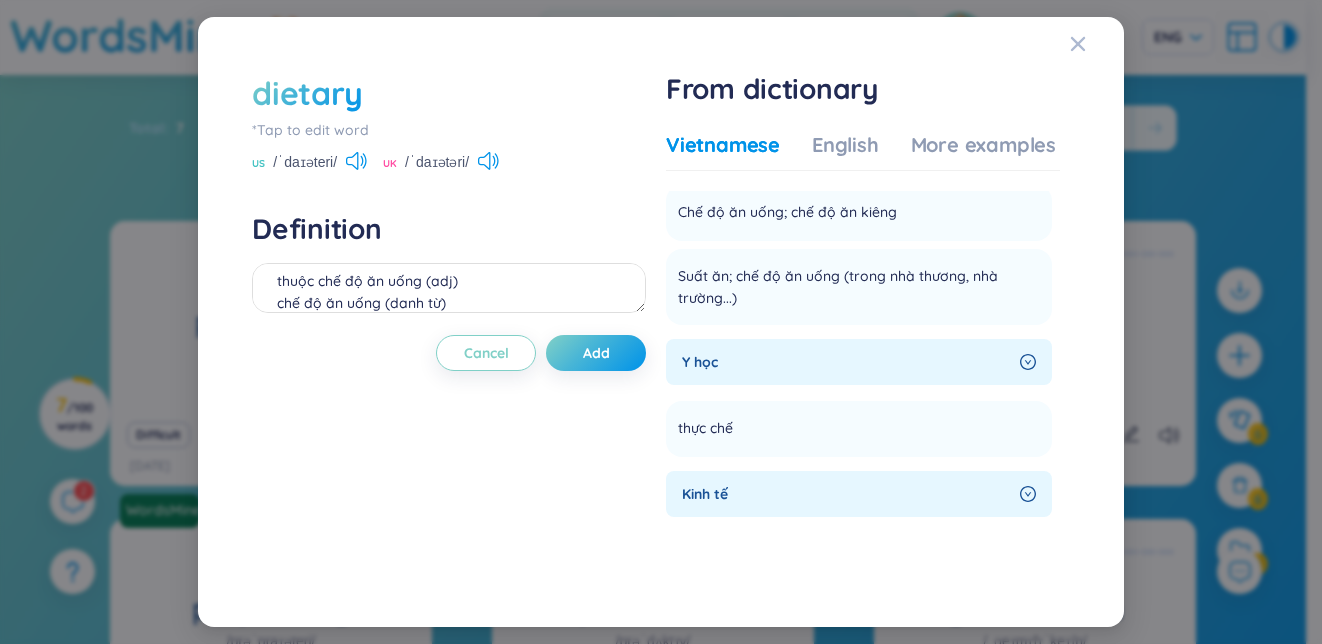 click at bounding box center [1028, 14] 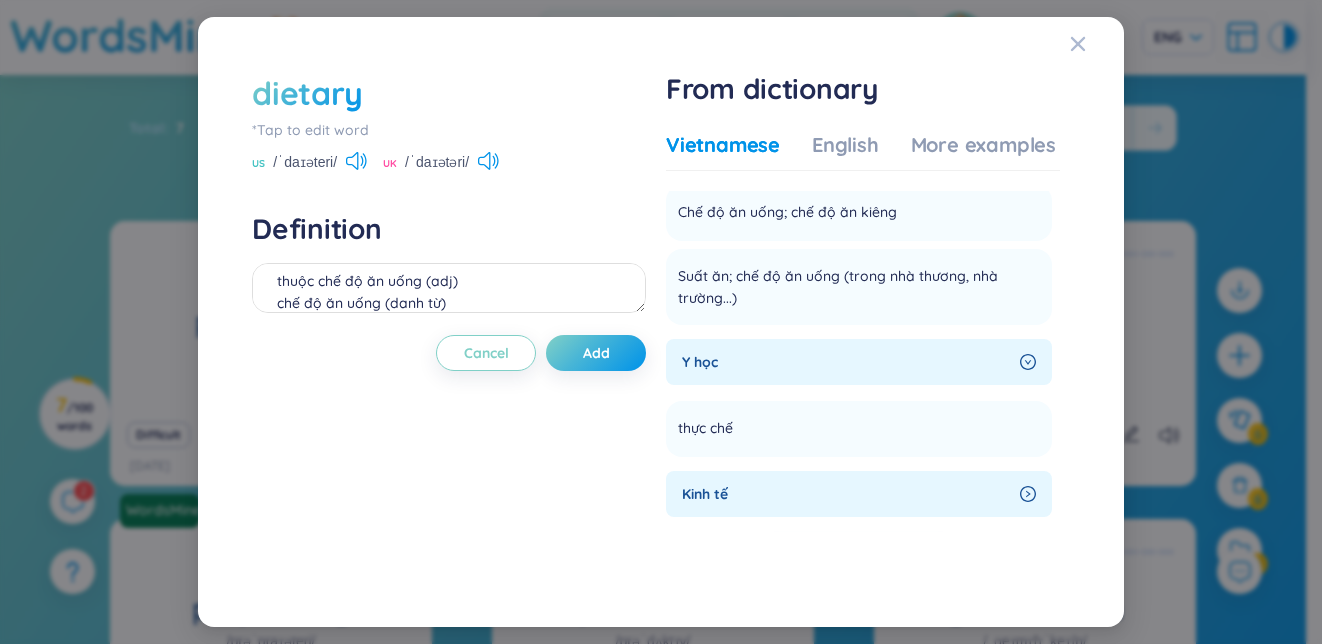 click at bounding box center (1028, 14) 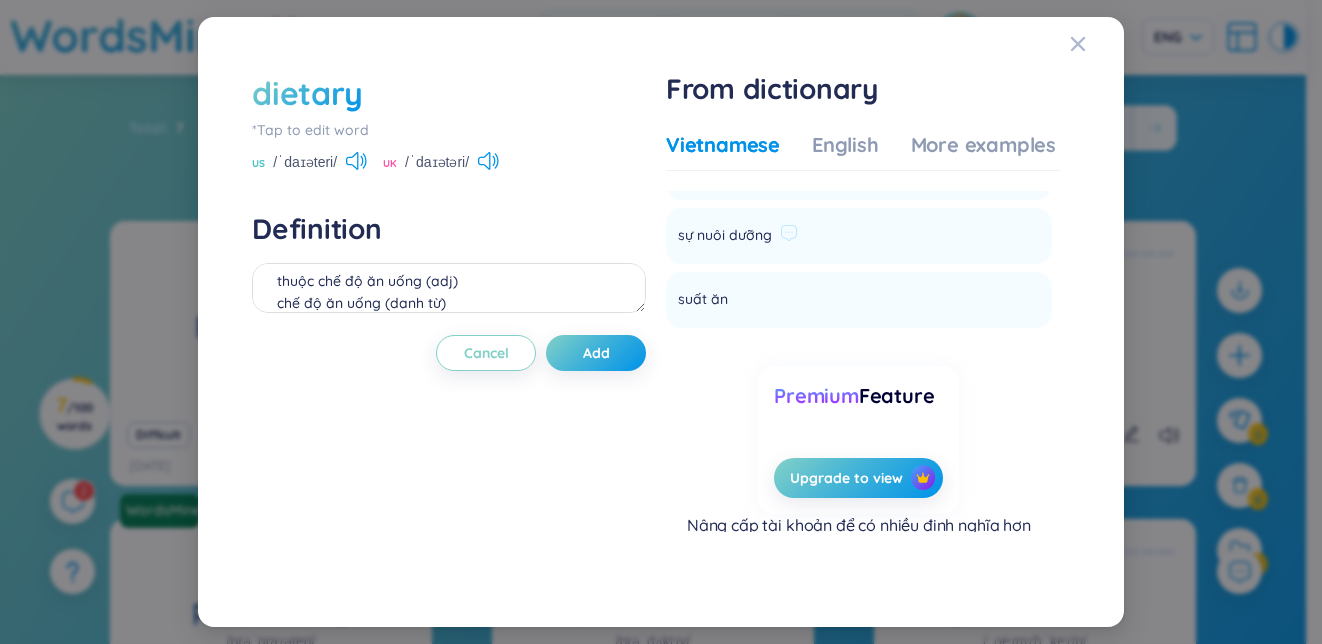 scroll, scrollTop: 655, scrollLeft: 0, axis: vertical 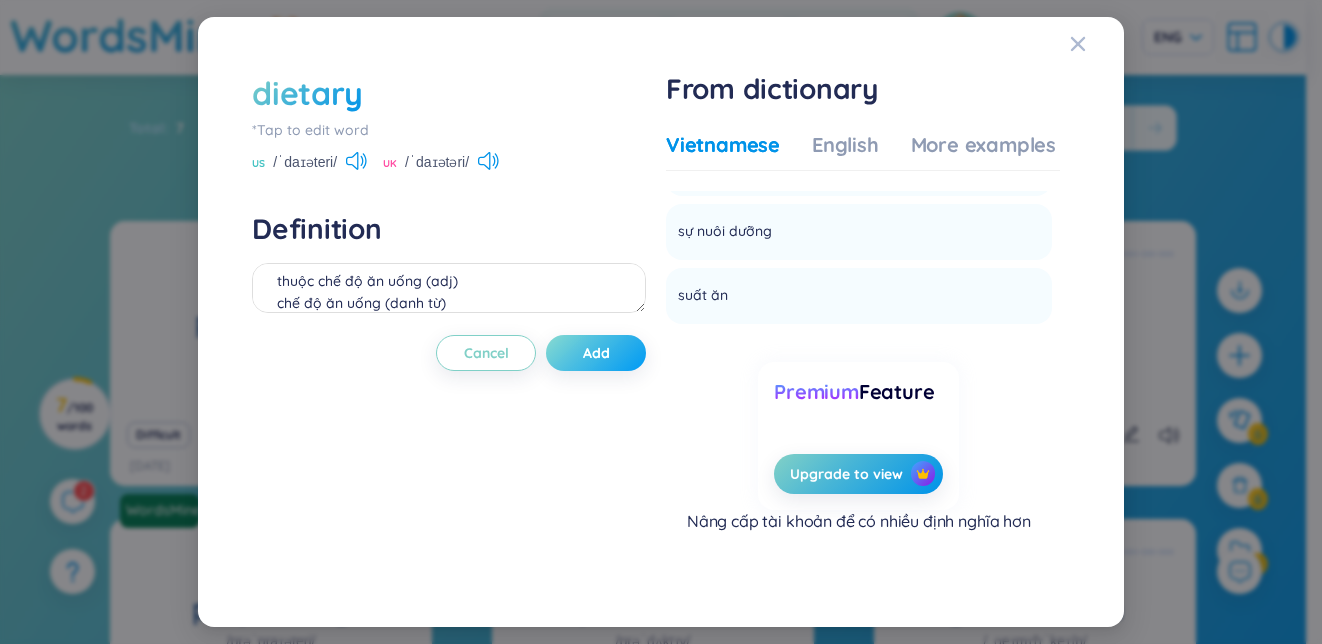 click on "Add" at bounding box center [596, 353] 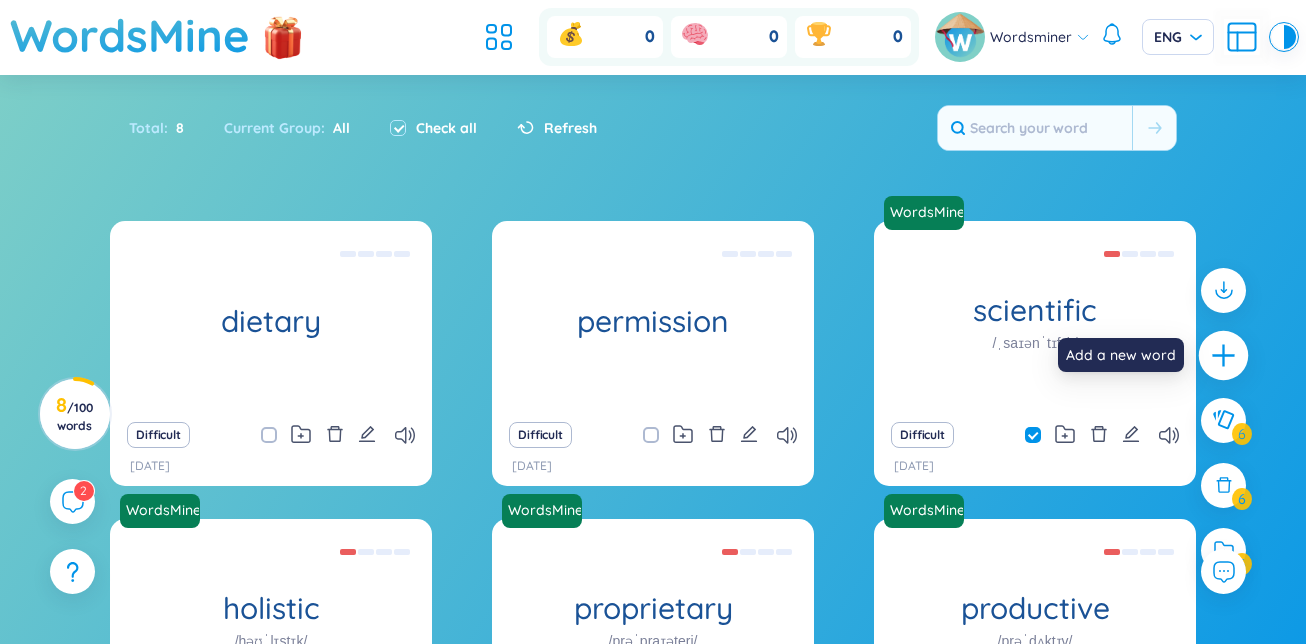 click at bounding box center (1223, 355) 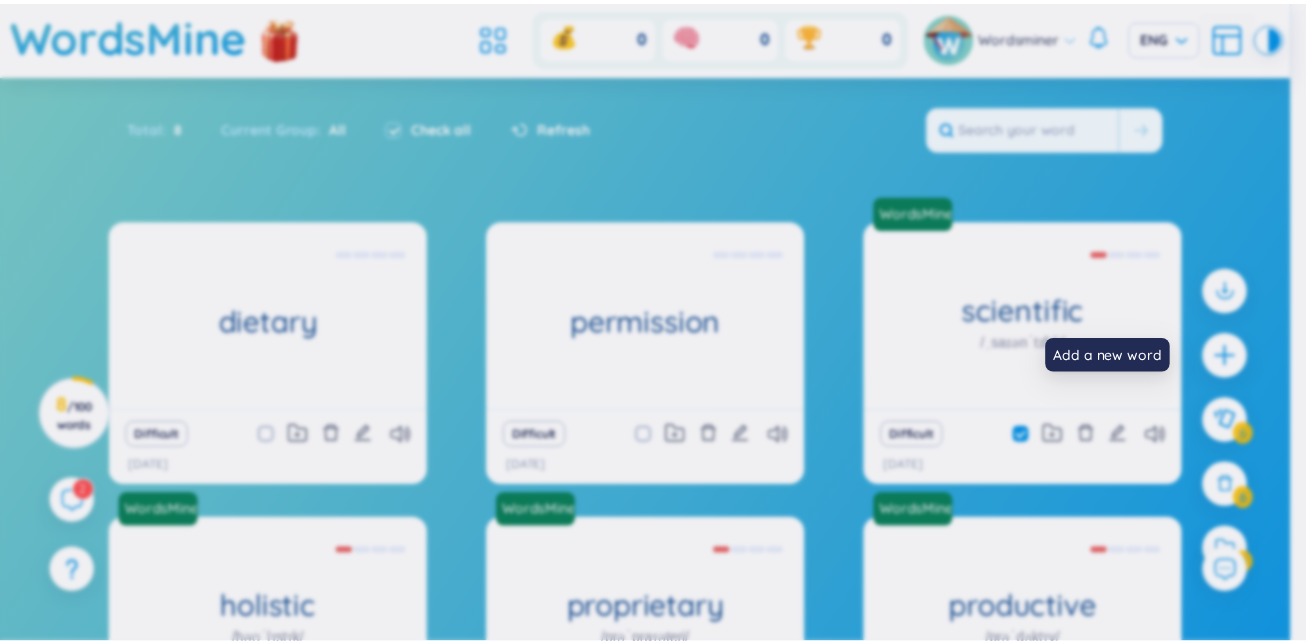 scroll, scrollTop: 0, scrollLeft: 0, axis: both 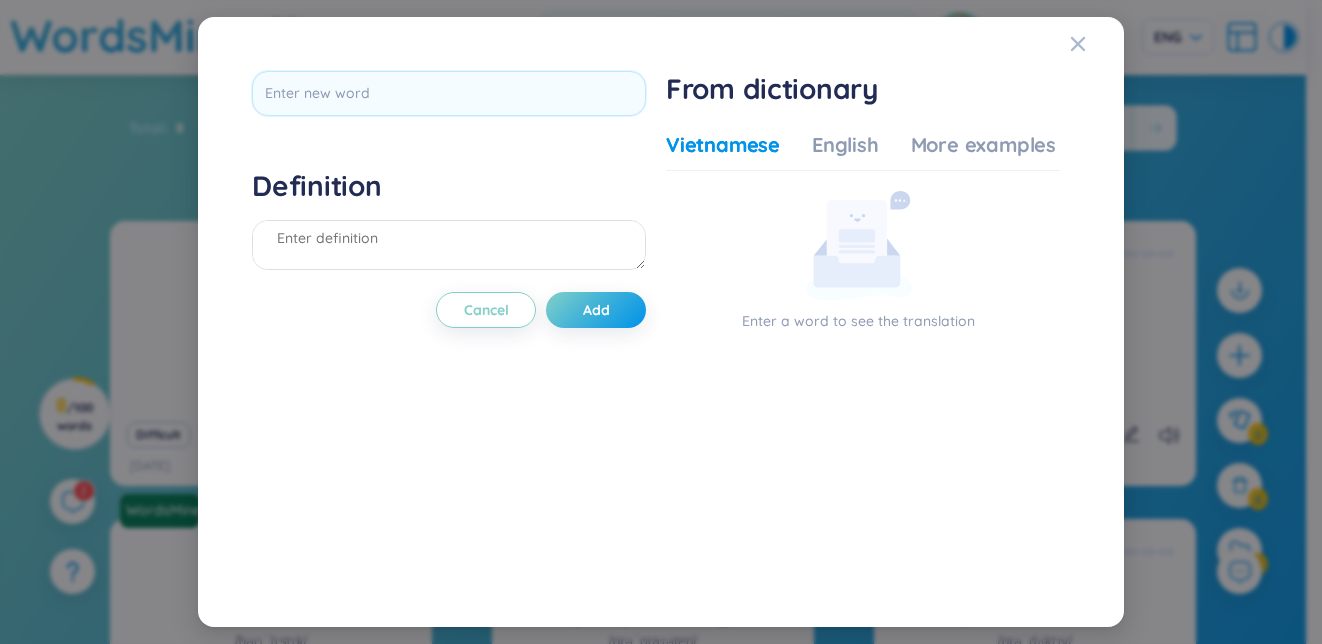 click on "Definition Cancel Add From dictionary Vietnamese English More examples Enter a word to see the translation Cancel Add" at bounding box center (660, 322) 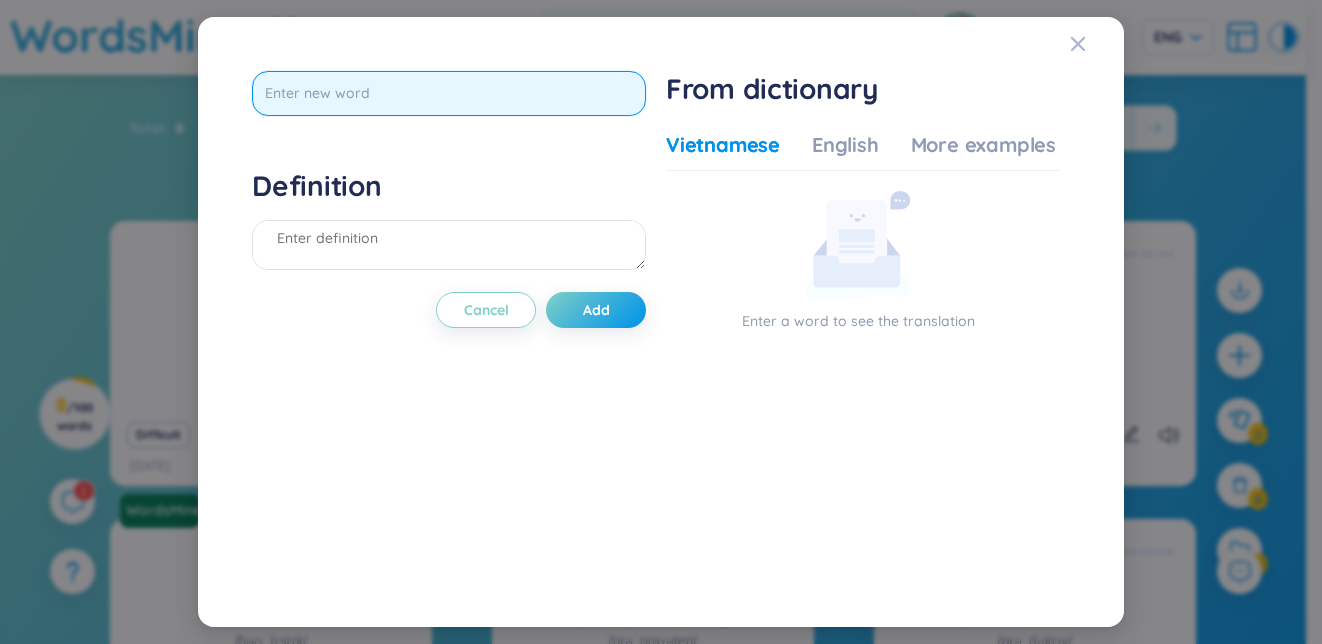 click at bounding box center [449, 93] 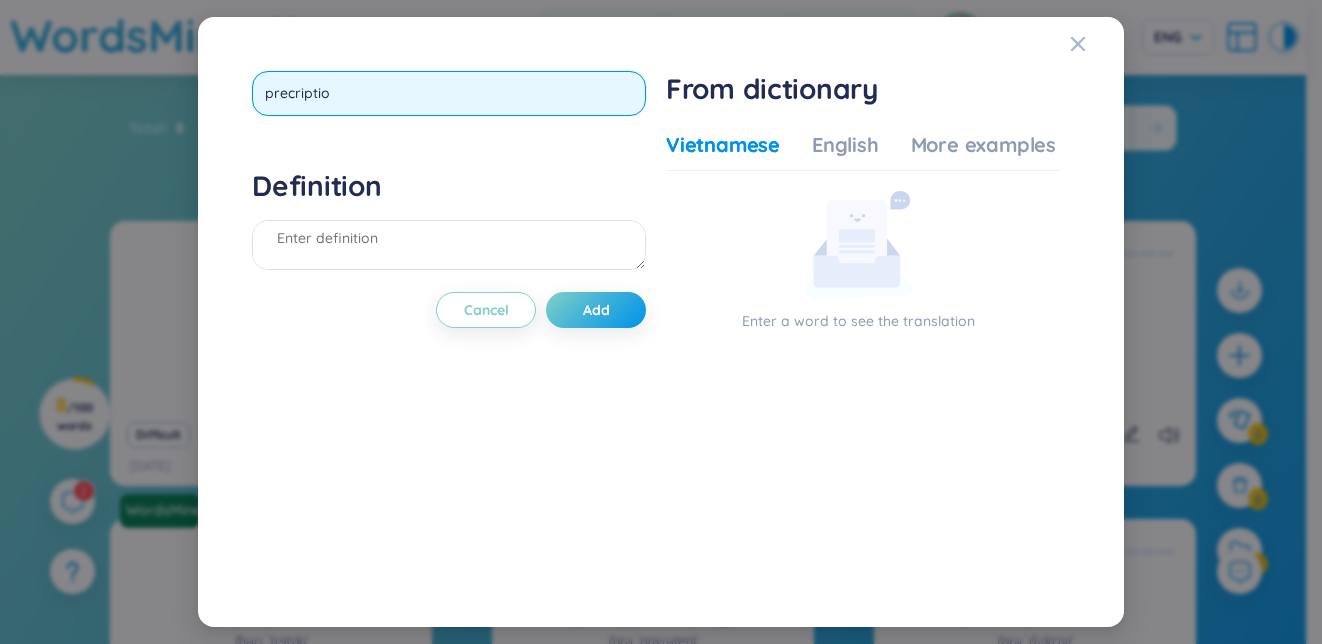 type on "precription" 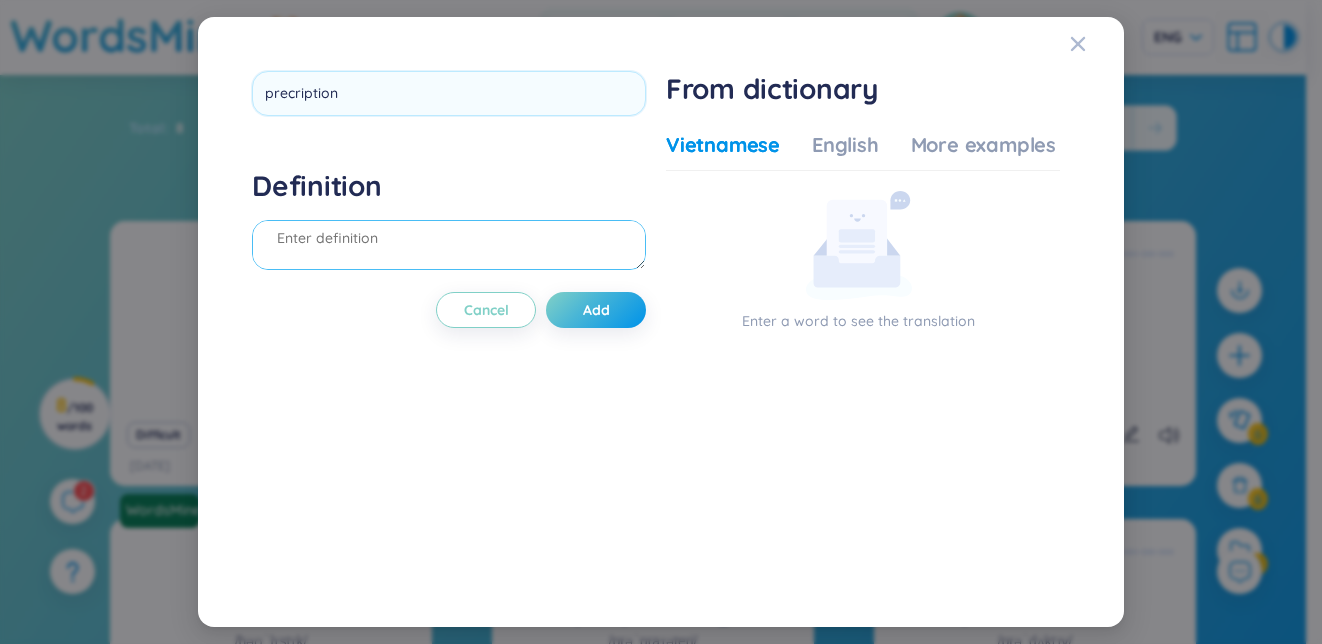 click on "Definition" at bounding box center (449, 222) 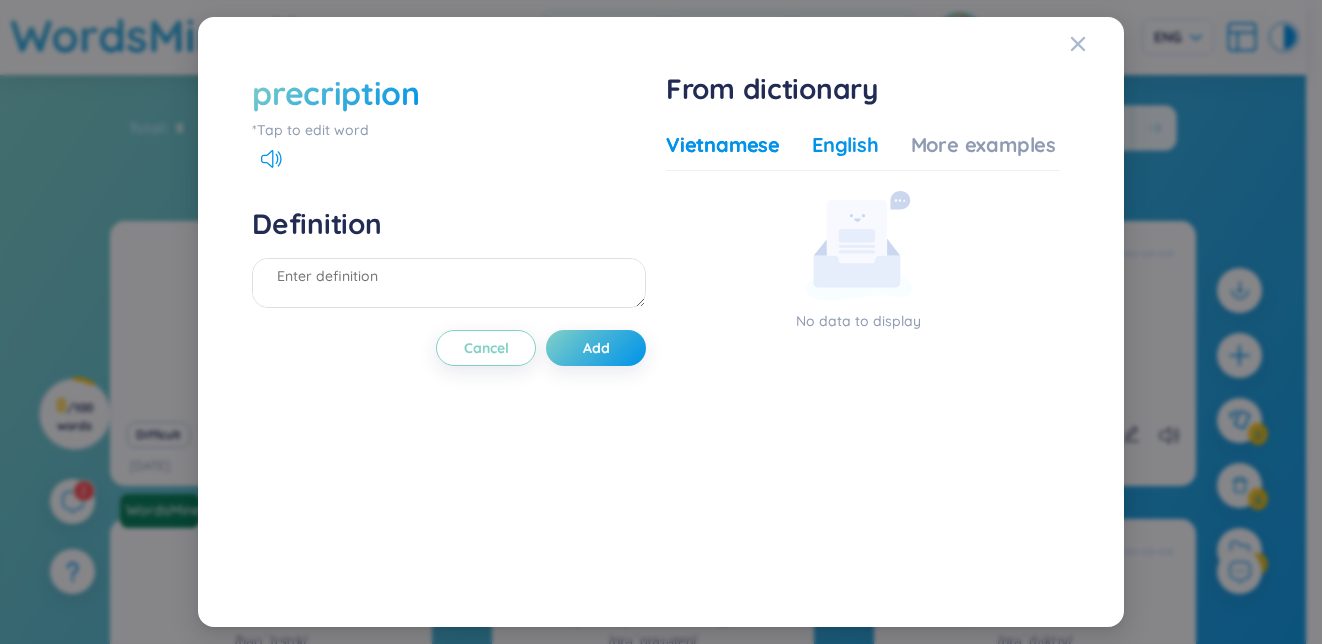 click on "English" at bounding box center [845, 145] 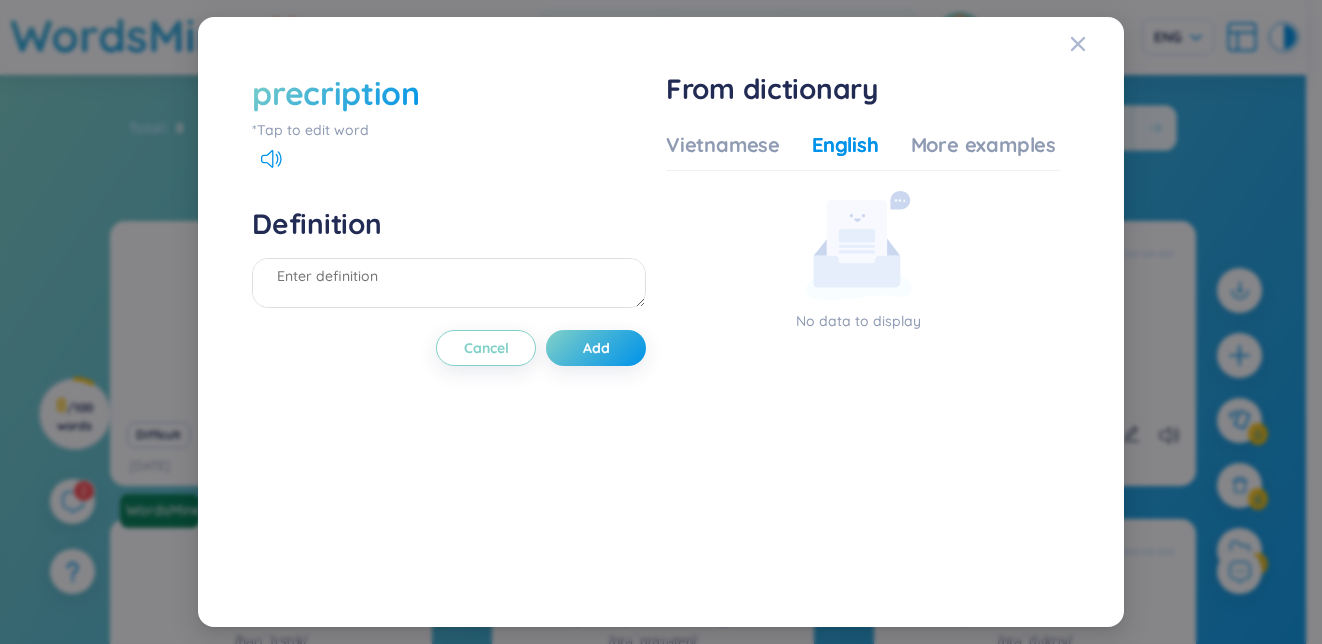 click on "Vietnamese English More examples" at bounding box center [861, 151] 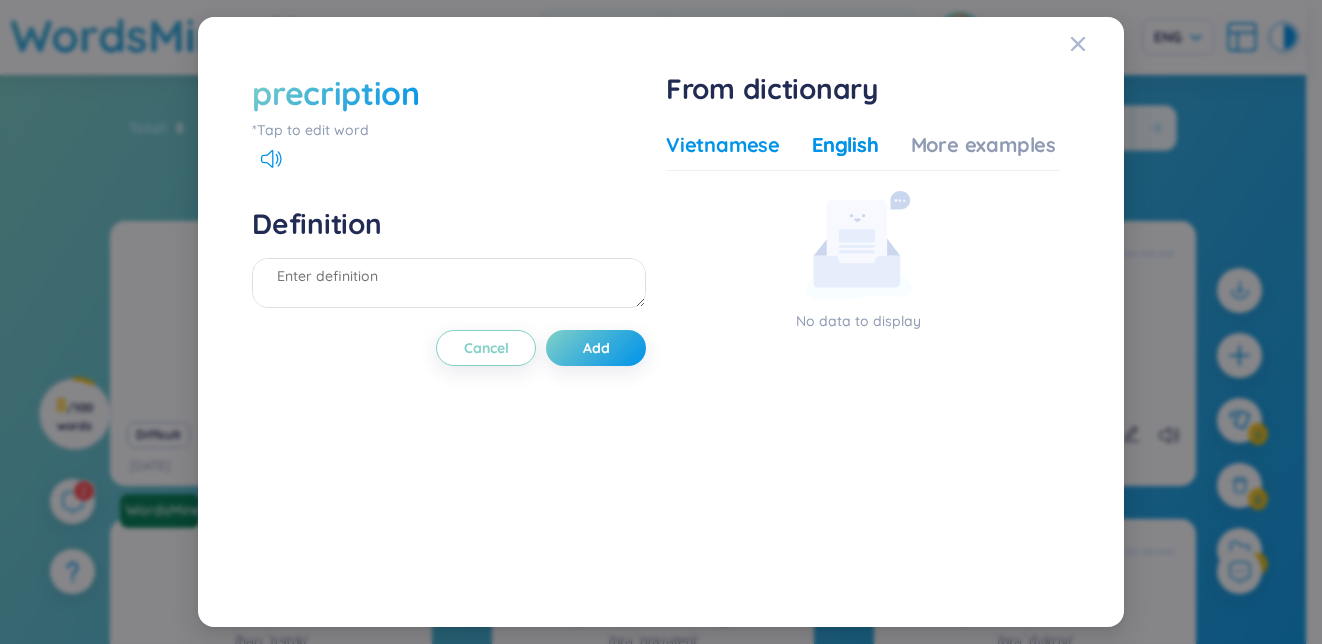 click on "Vietnamese" at bounding box center (723, 145) 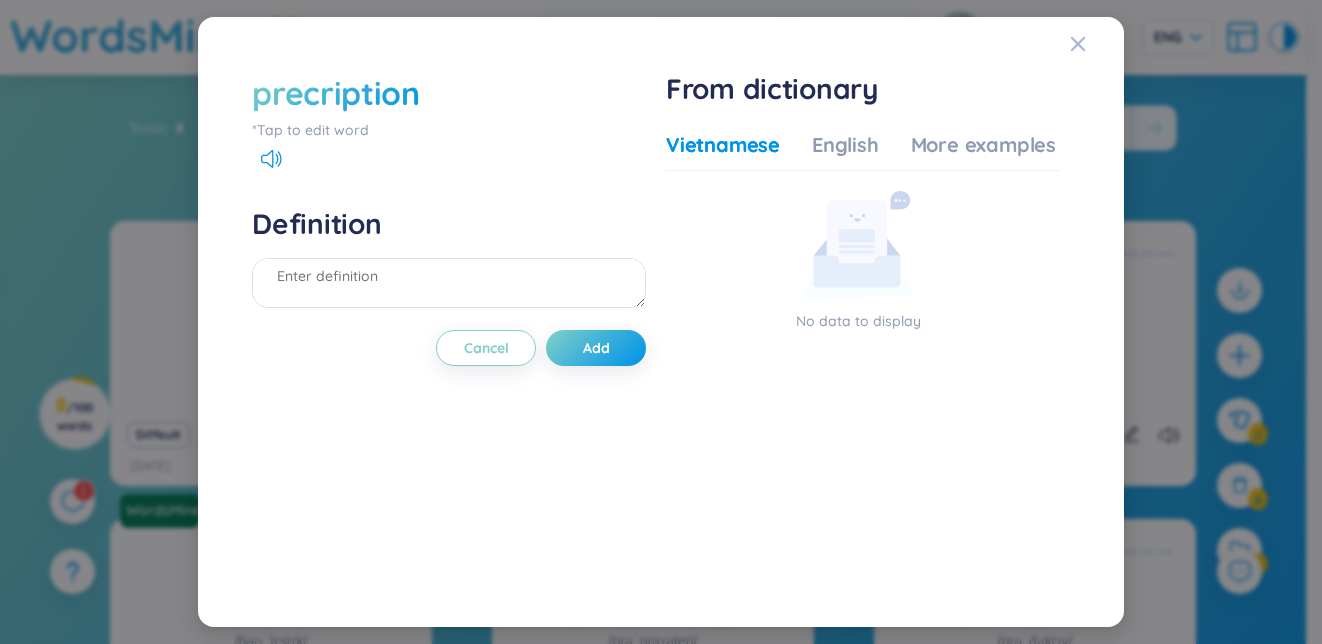click on "precription" at bounding box center [335, 93] 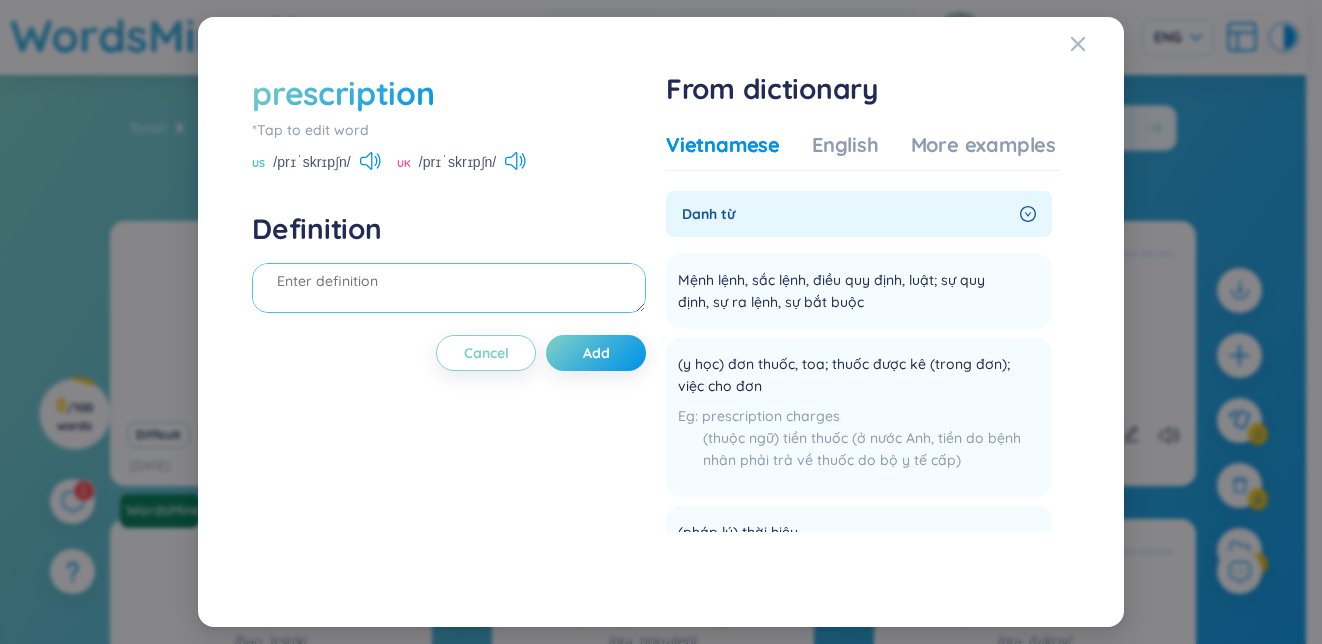 click at bounding box center [449, 288] 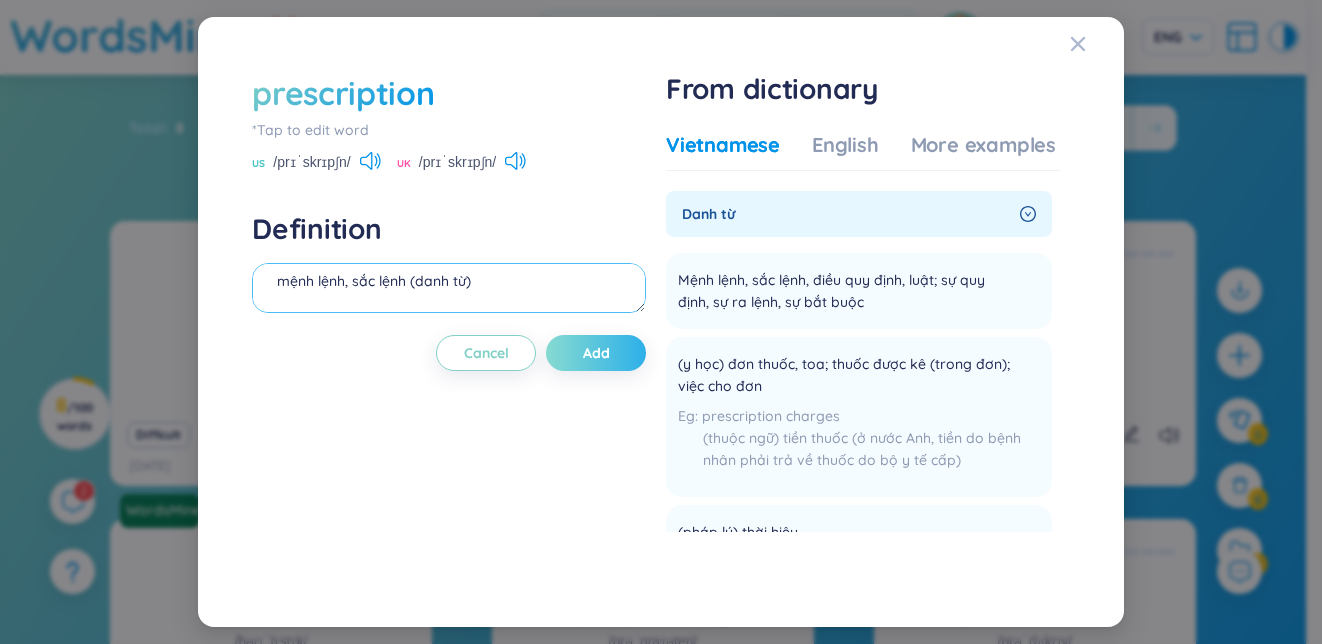 type on "mệnh lệnh, sắc lệnh (danh từ)" 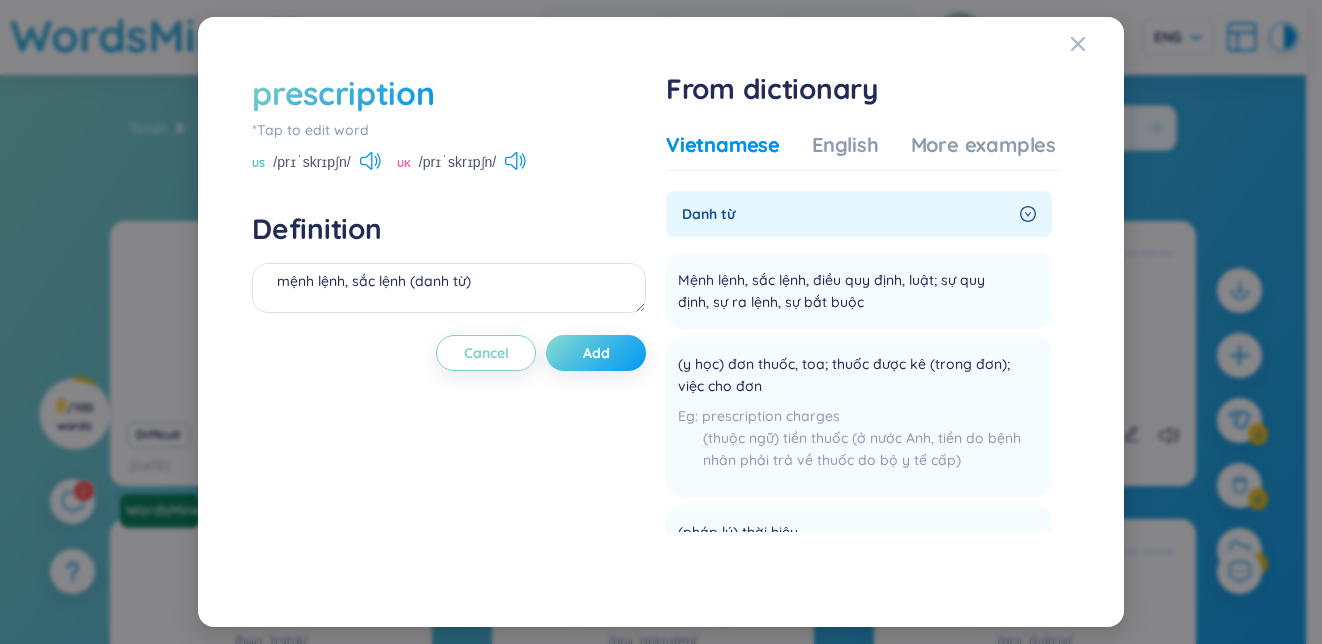 click on "Add" at bounding box center (596, 353) 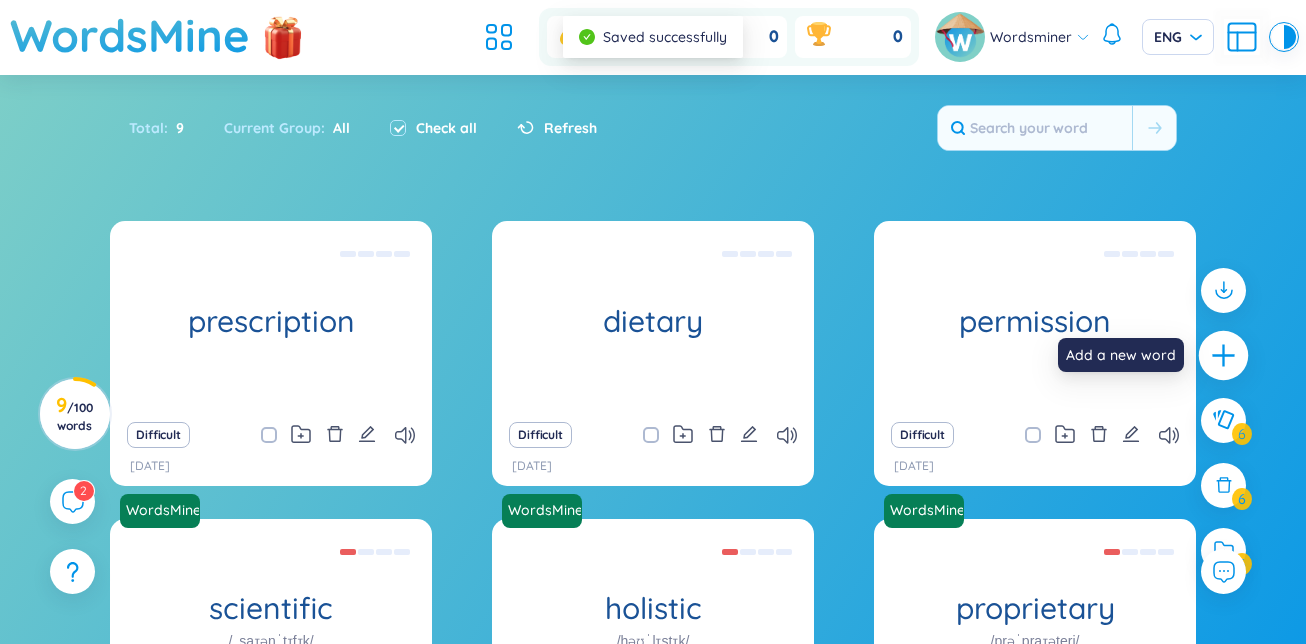 click at bounding box center (1223, 355) 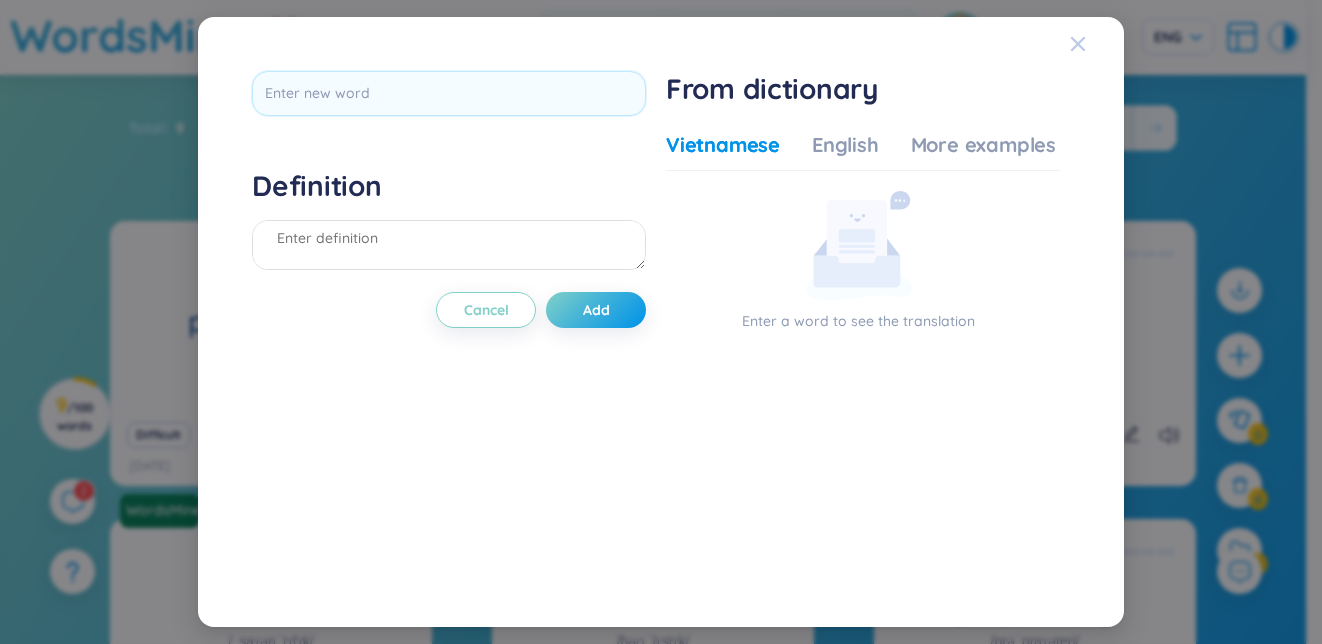 click at bounding box center (1097, 44) 